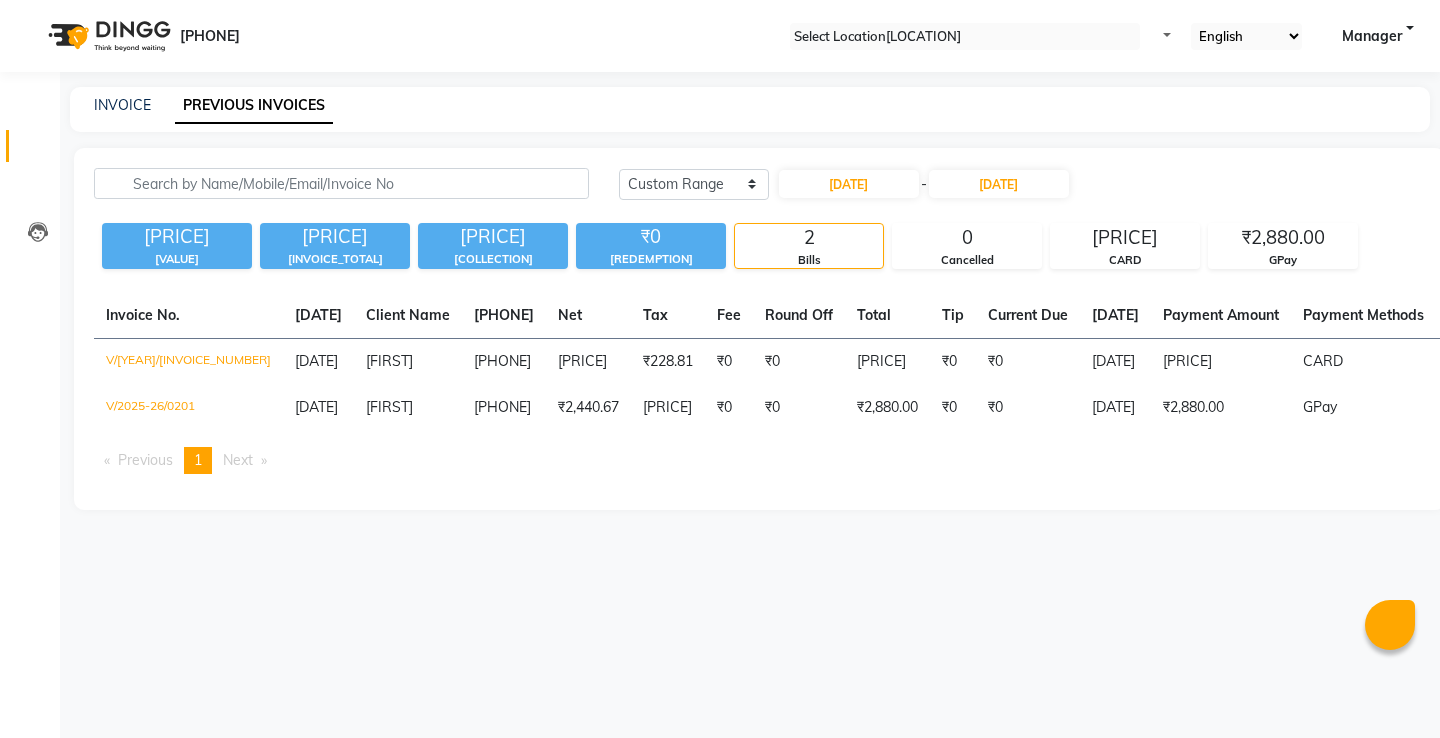 click on "INVOICE" at bounding box center (122, 105) 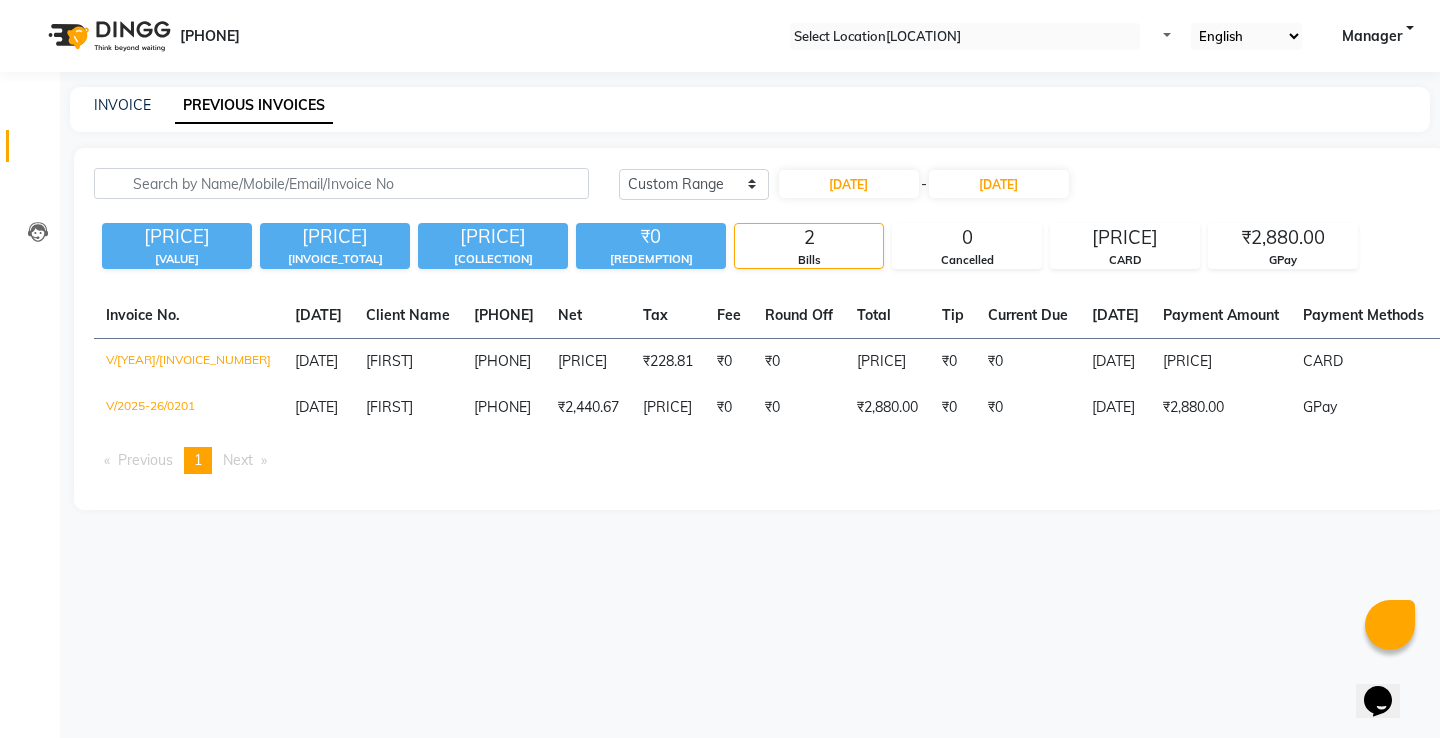 scroll, scrollTop: 0, scrollLeft: 0, axis: both 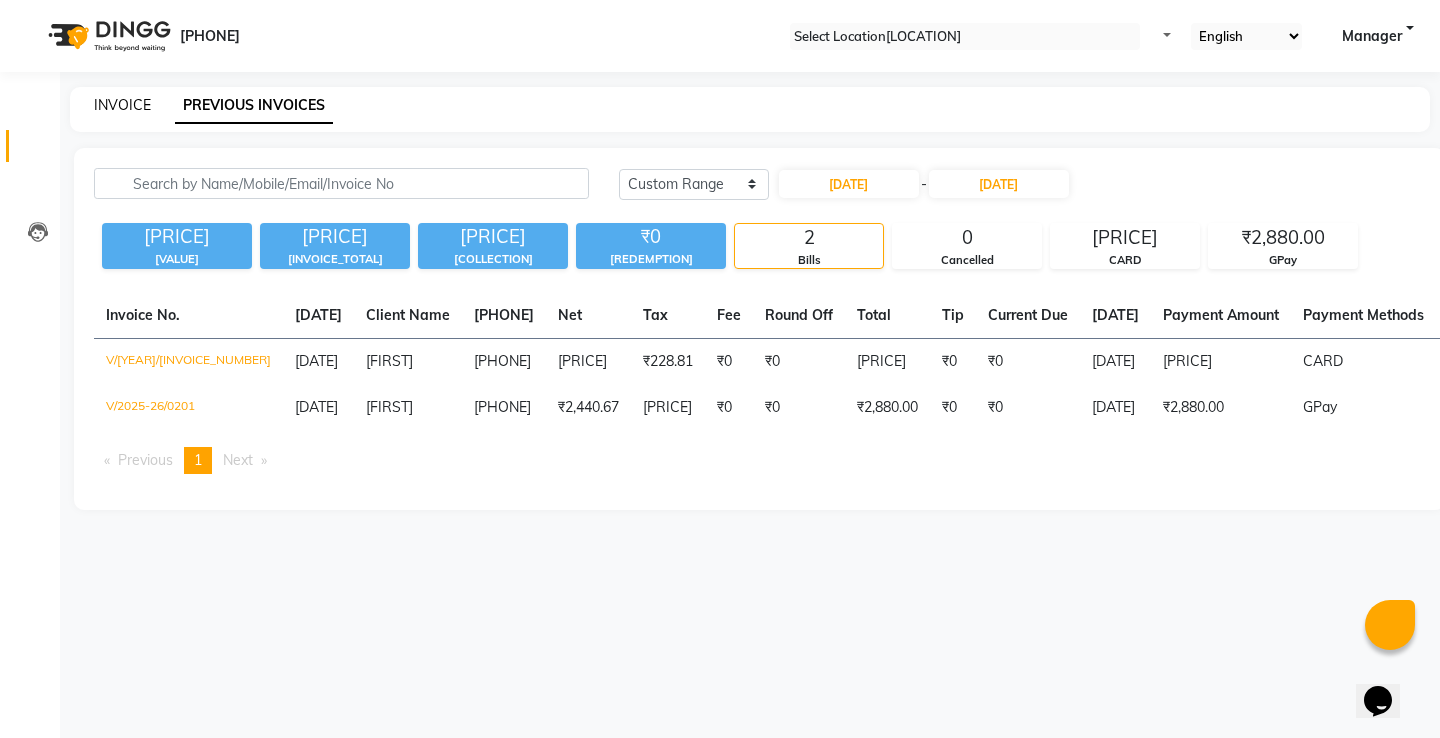 click on "INVOICE" at bounding box center [122, 105] 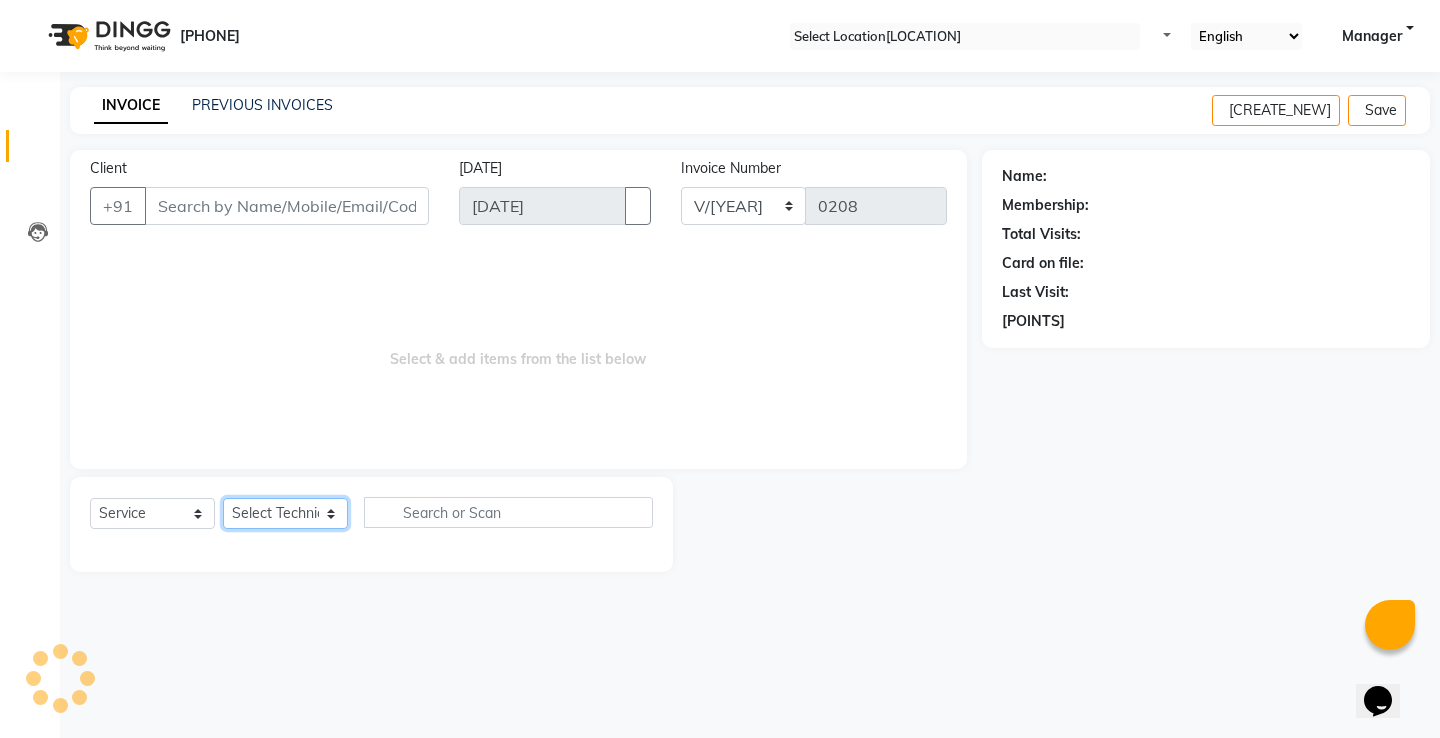 click on "Select Technician" at bounding box center [285, 513] 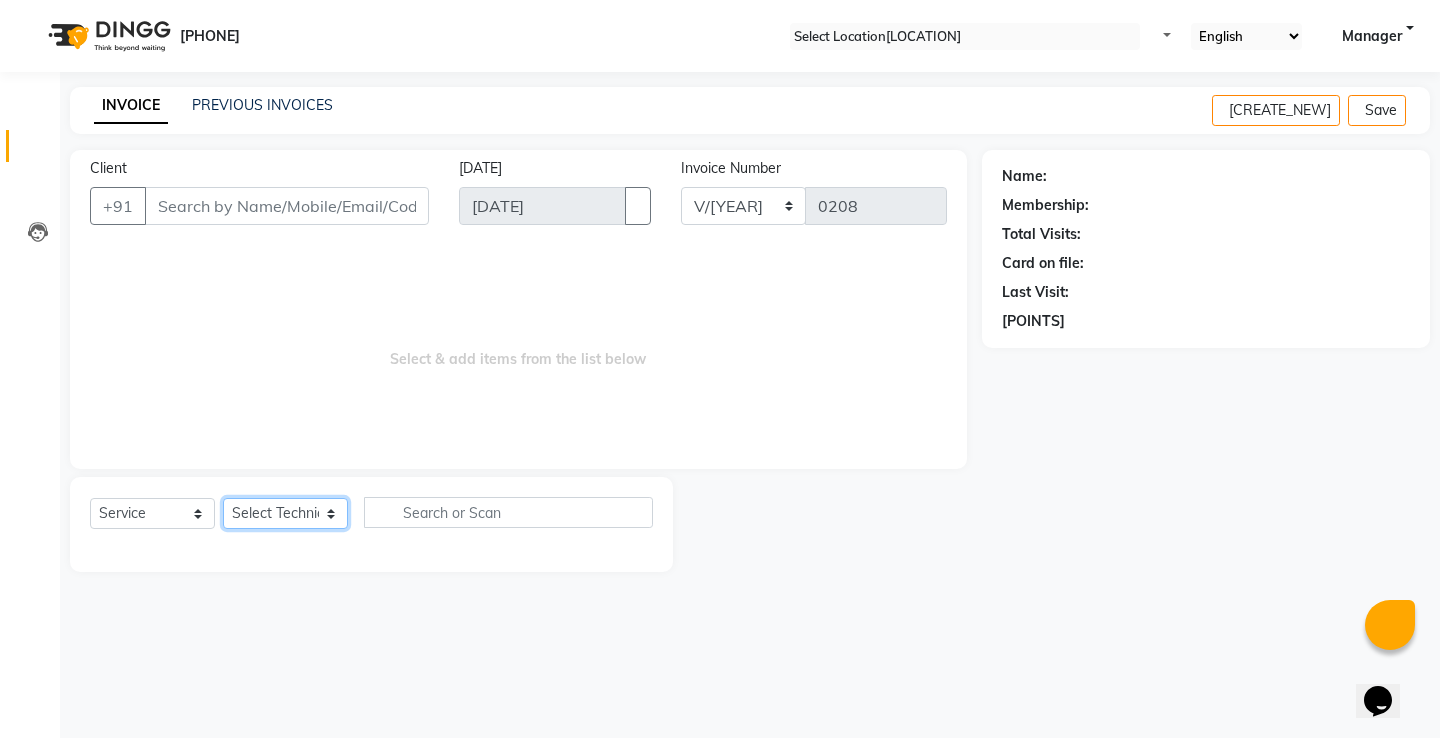 click on "Select Technician" at bounding box center (285, 513) 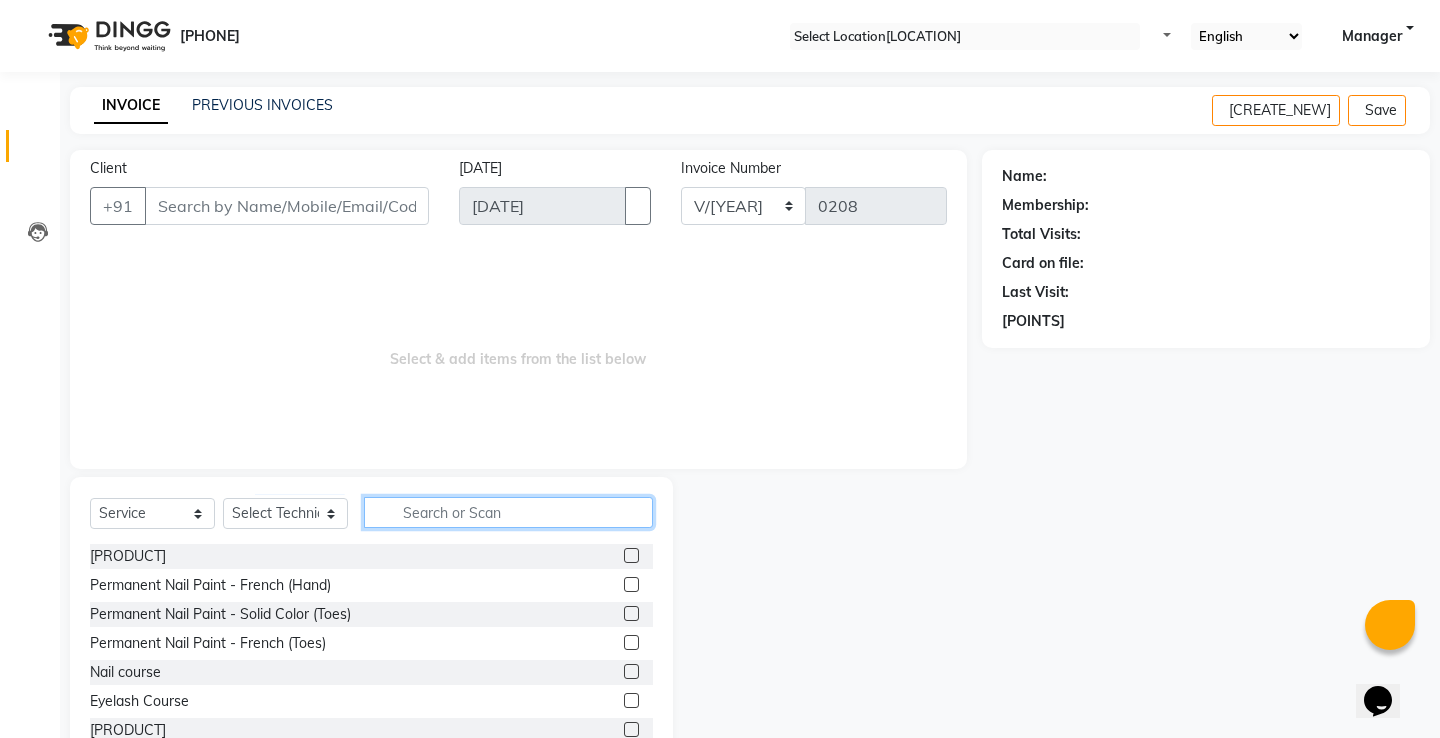 click at bounding box center (508, 512) 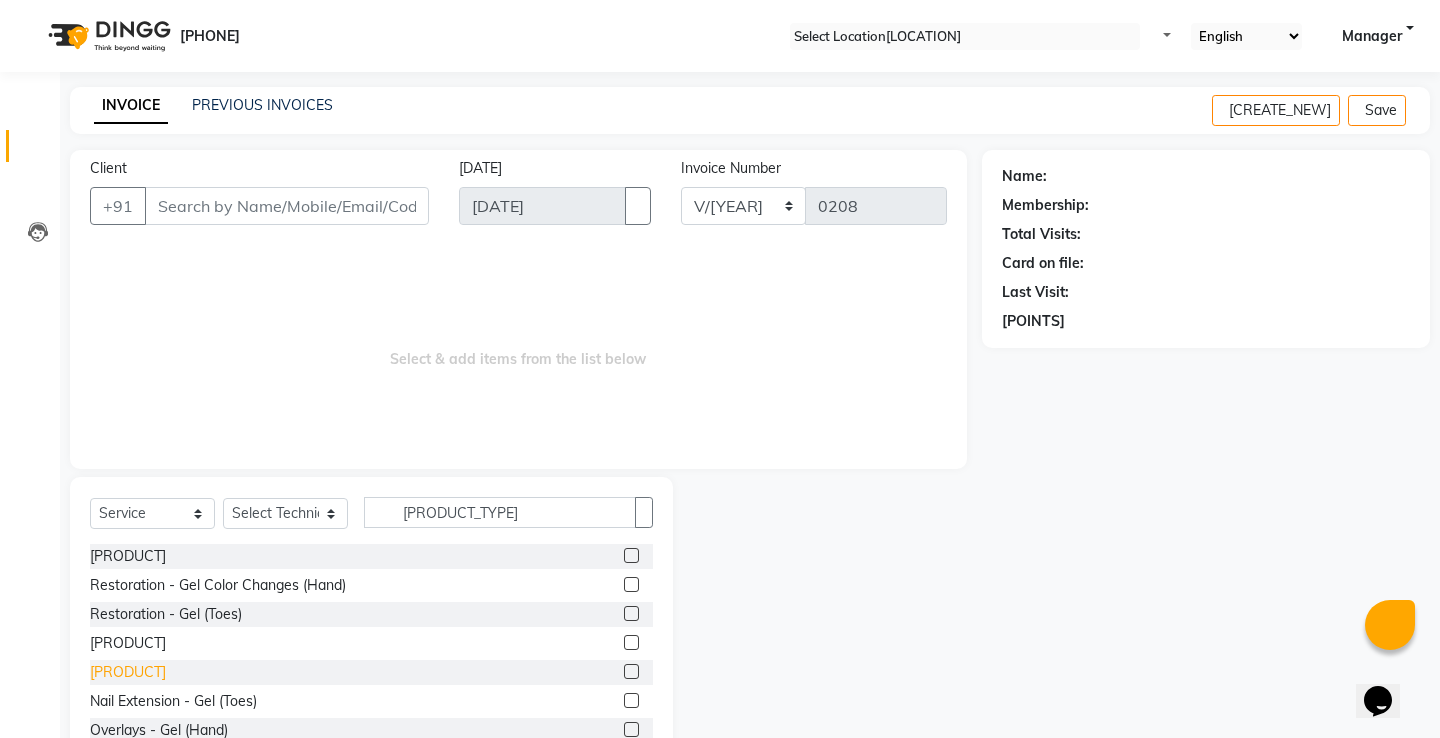 click on "[PRODUCT]" at bounding box center (128, 556) 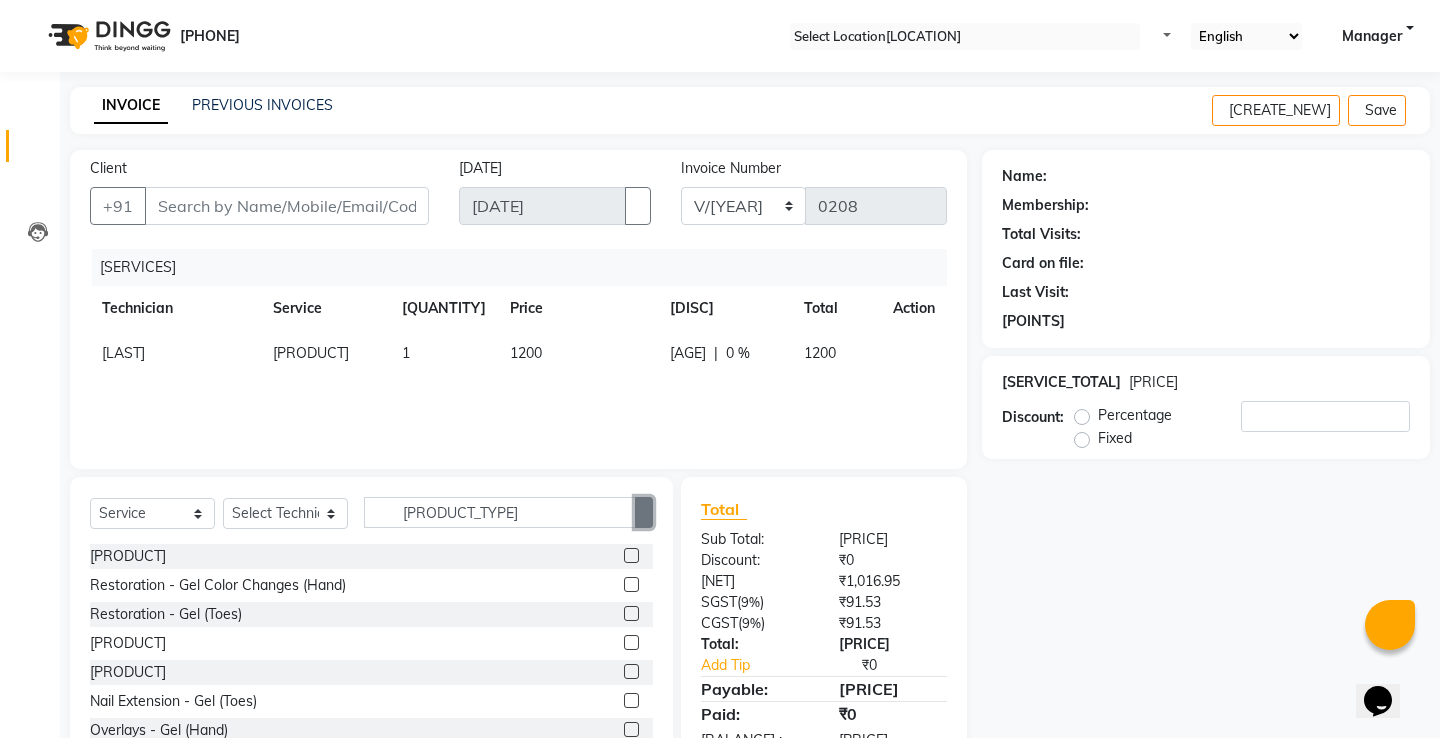 click at bounding box center [644, 513] 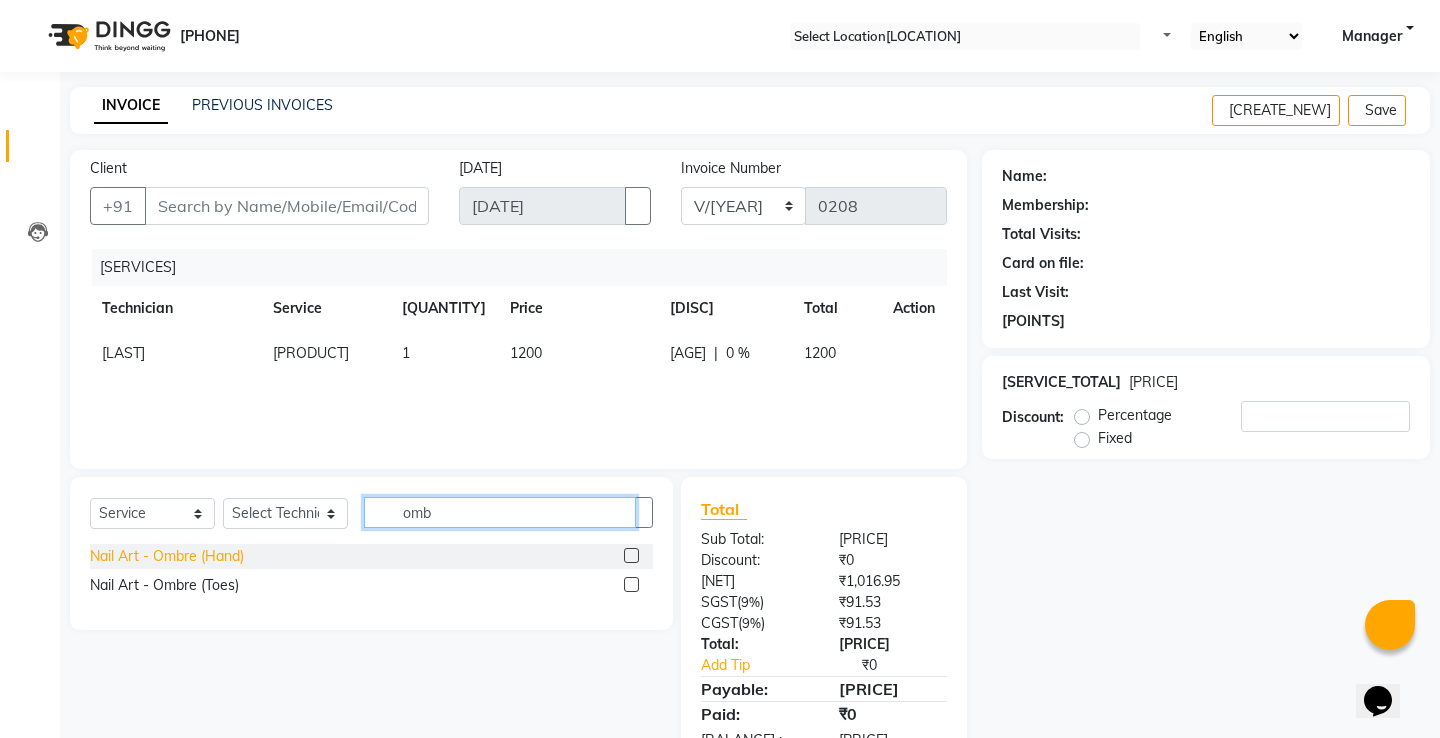 type on "omb" 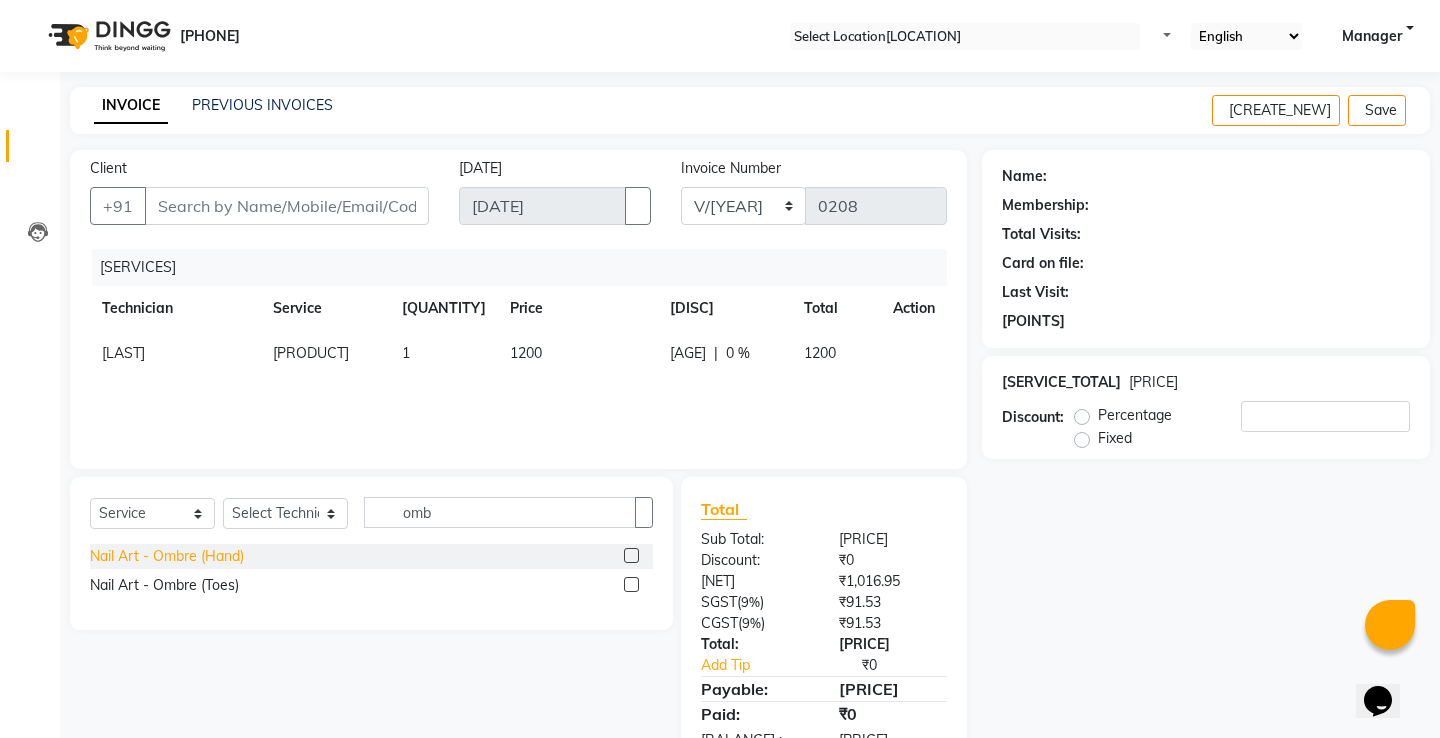 click on "Nail Art - Ombre (Hand)" at bounding box center (167, 556) 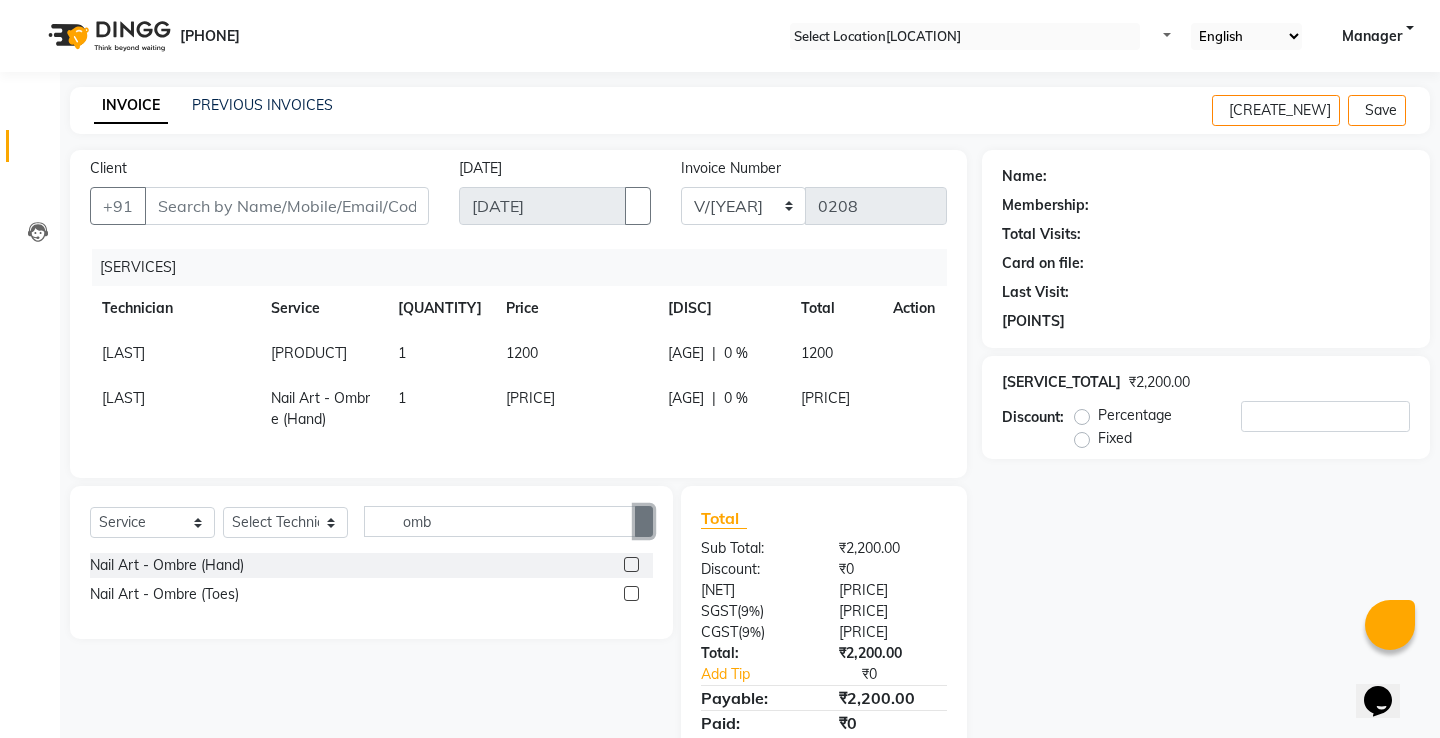click at bounding box center [644, 521] 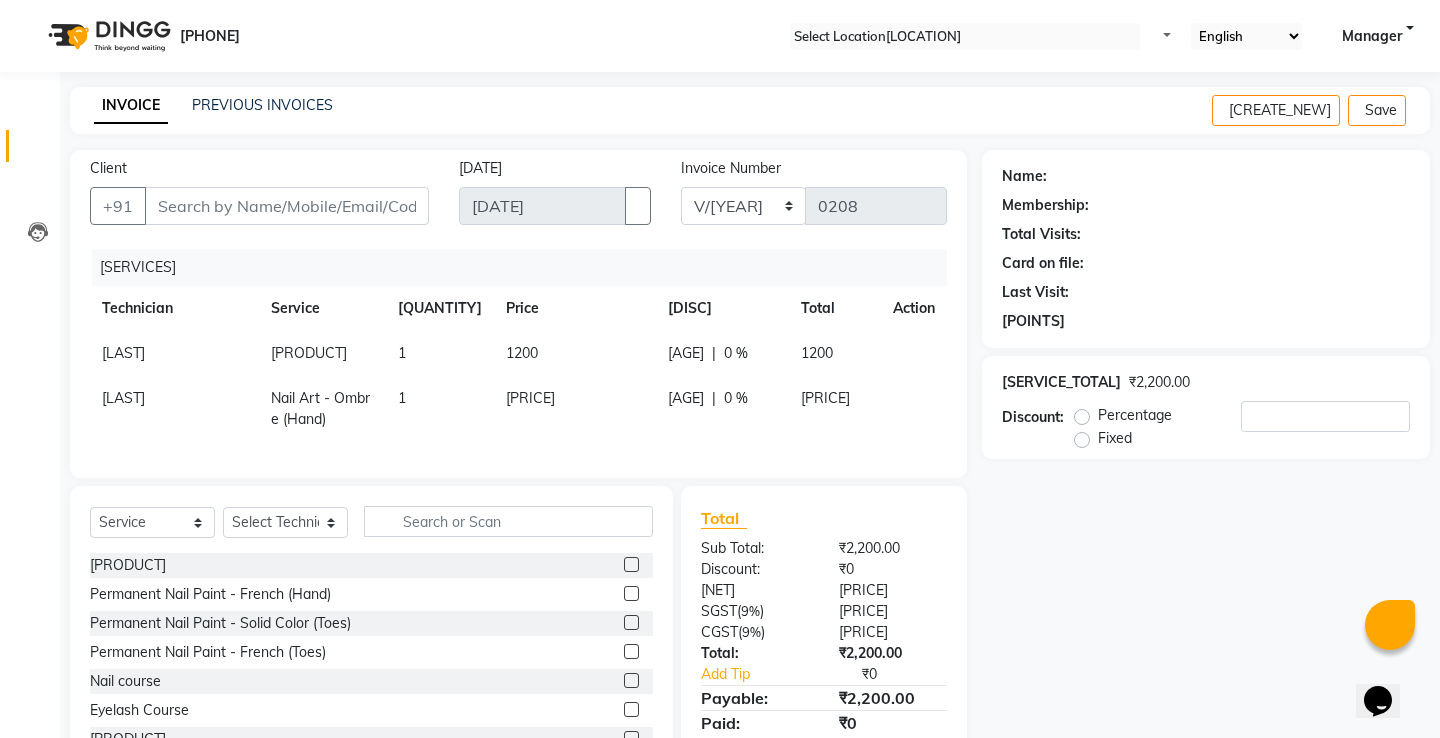 click on "Client [COUNTRY_CODE]" at bounding box center (259, 199) 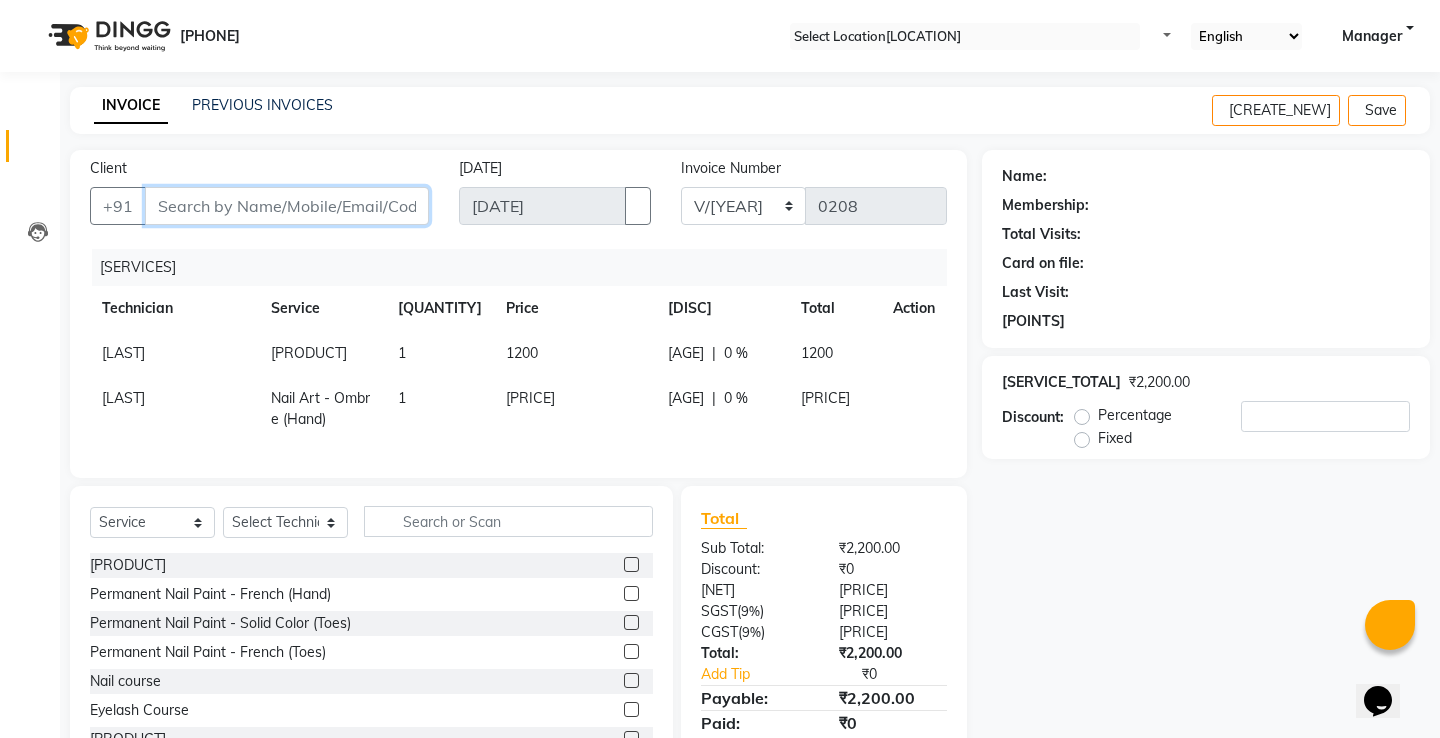 click on "Client" at bounding box center [287, 206] 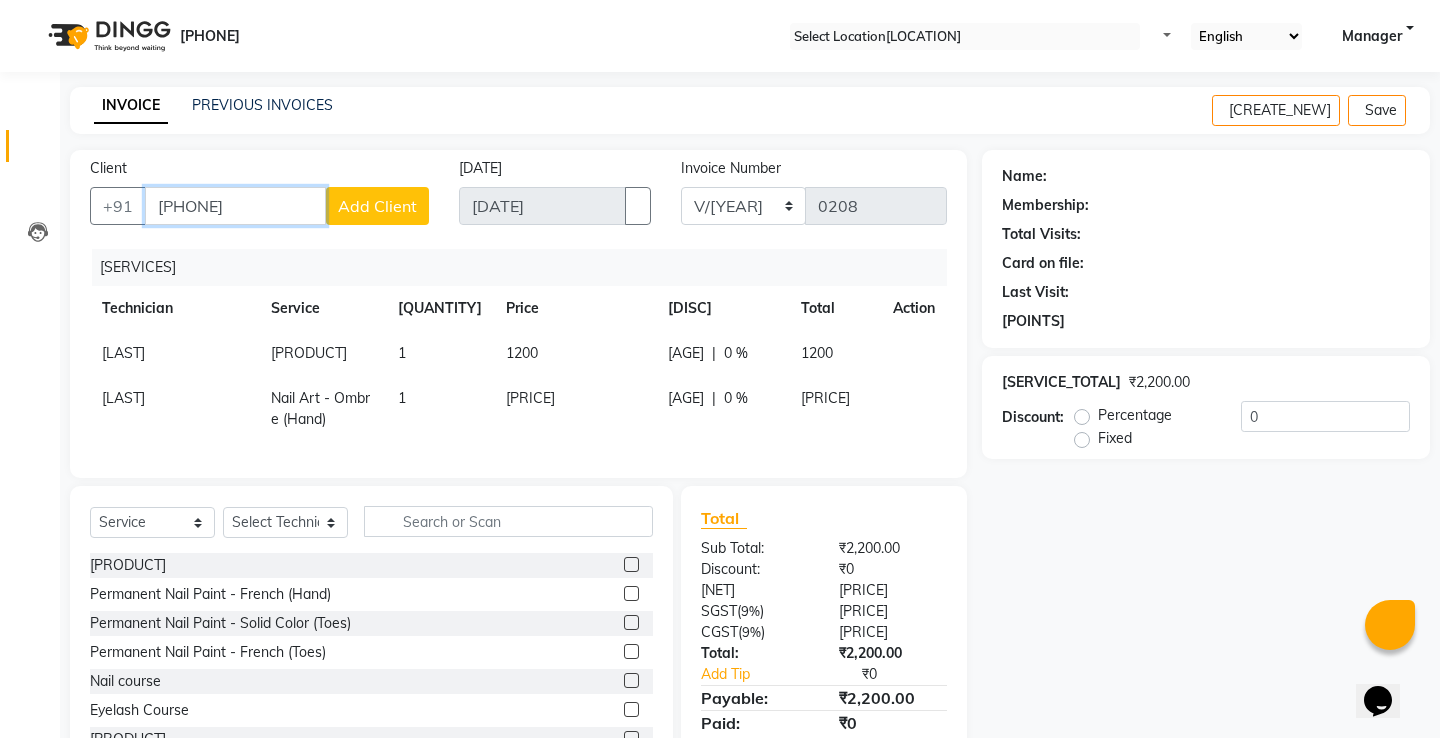 type on "[PHONE]" 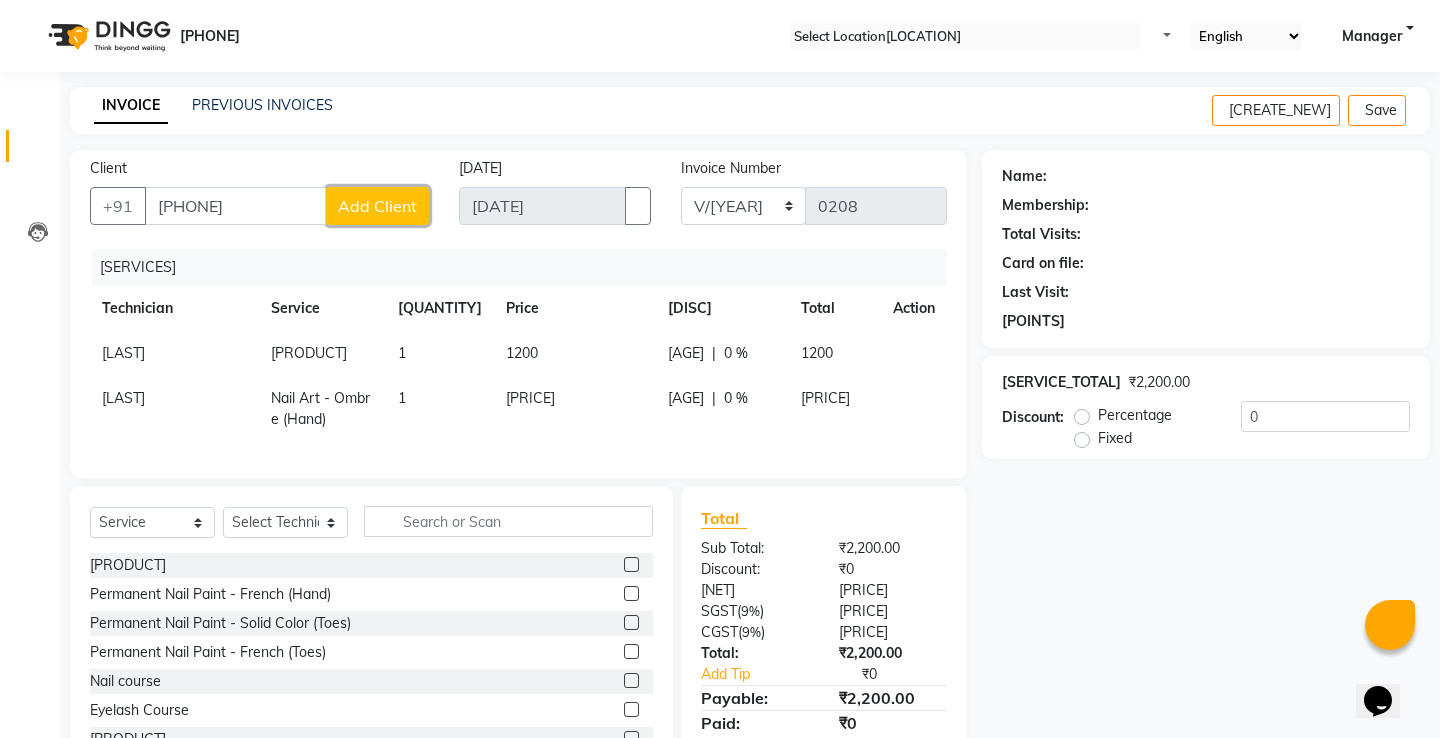 click on "Add Client" at bounding box center [377, 206] 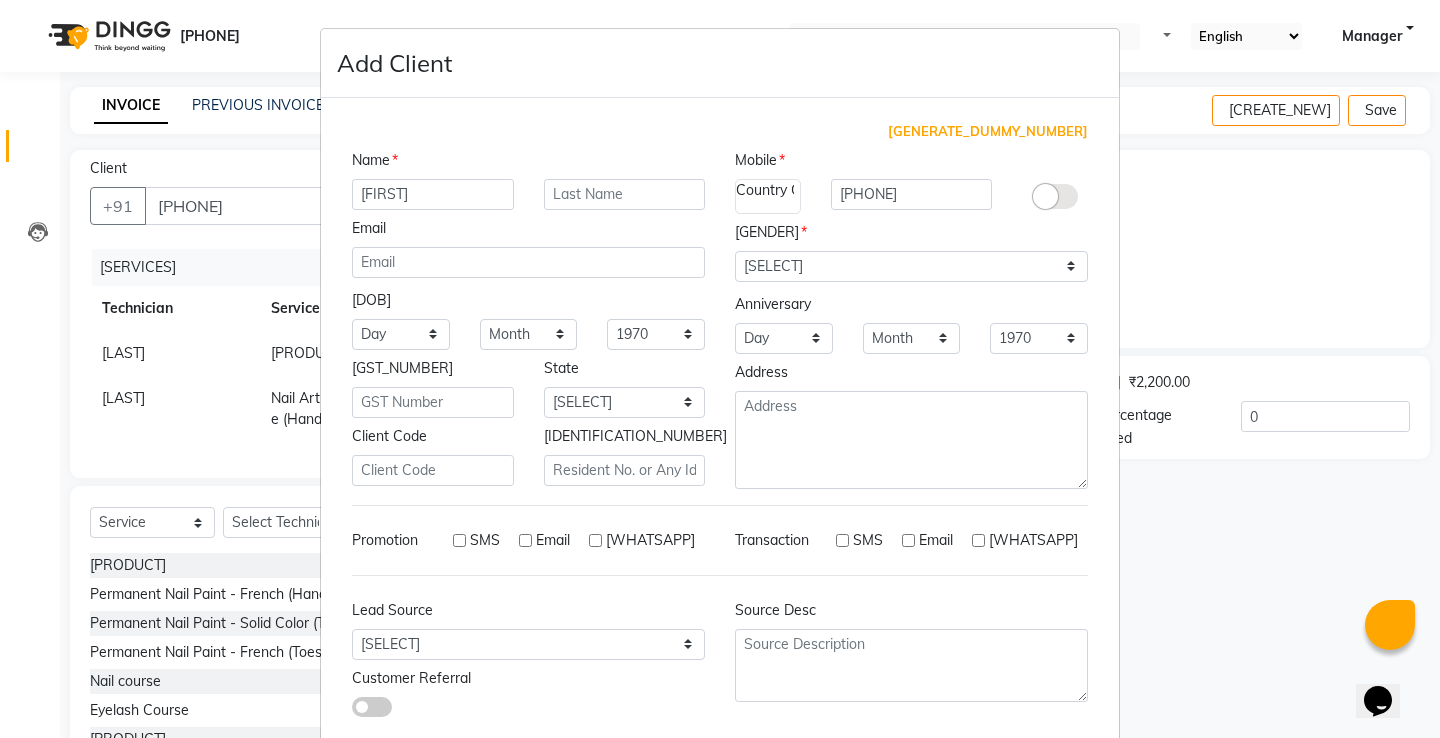 type on "[FIRST]" 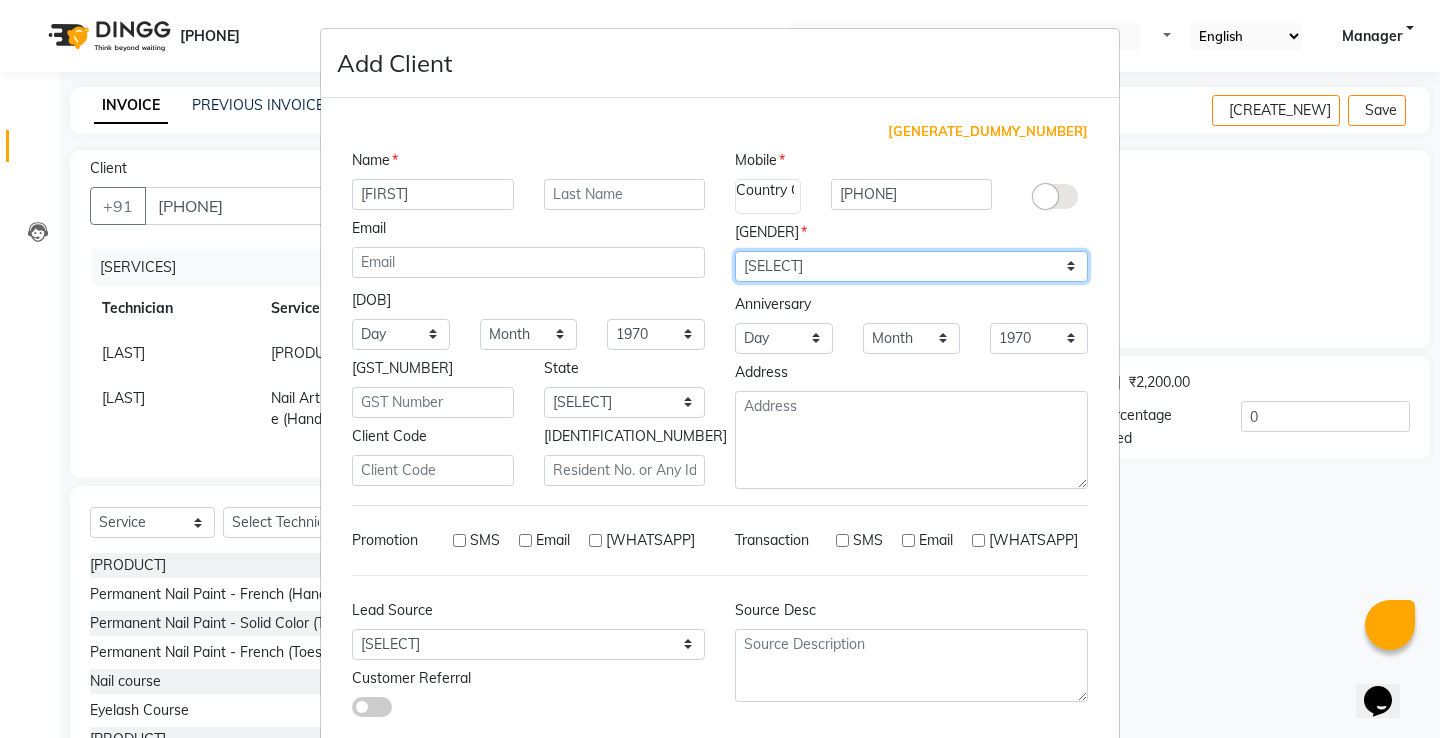 click on "[GENDER]" at bounding box center (911, 266) 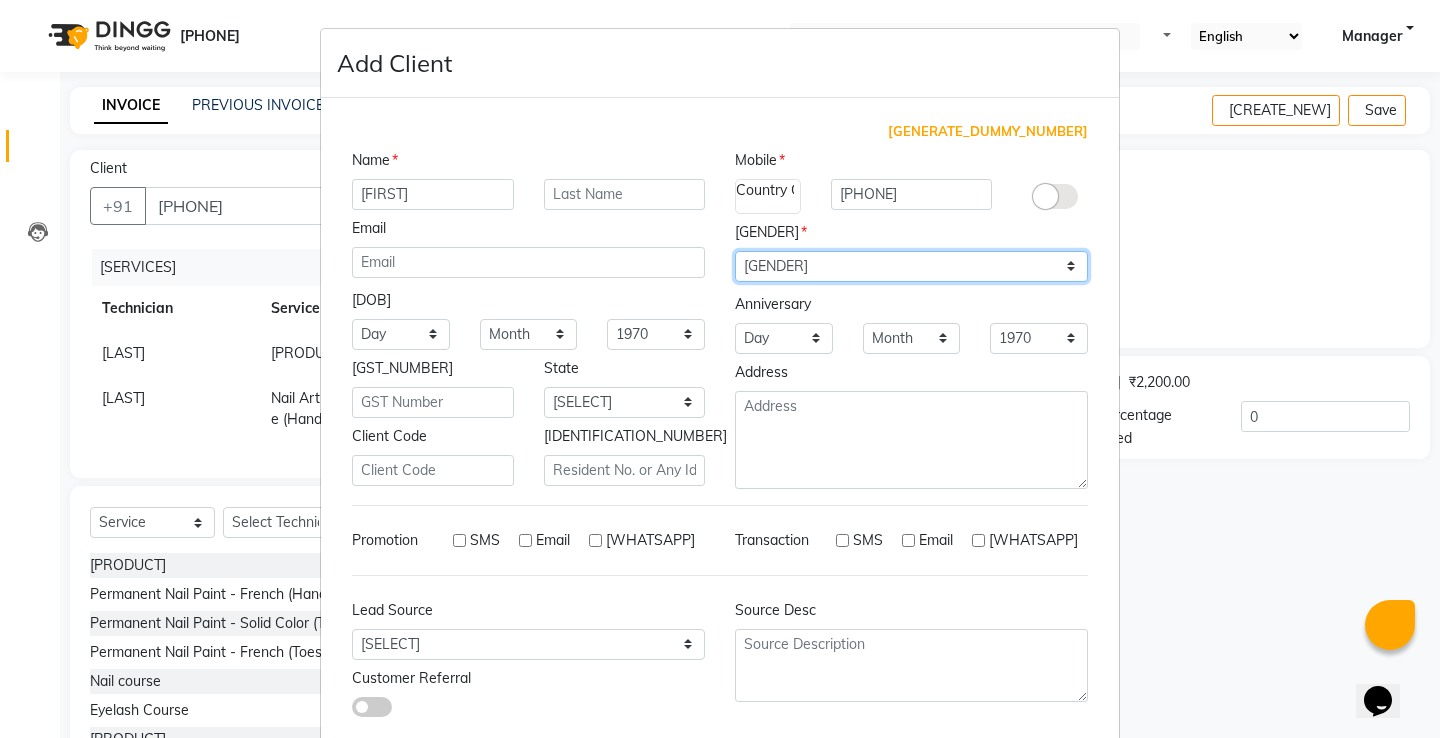 scroll, scrollTop: 111, scrollLeft: 0, axis: vertical 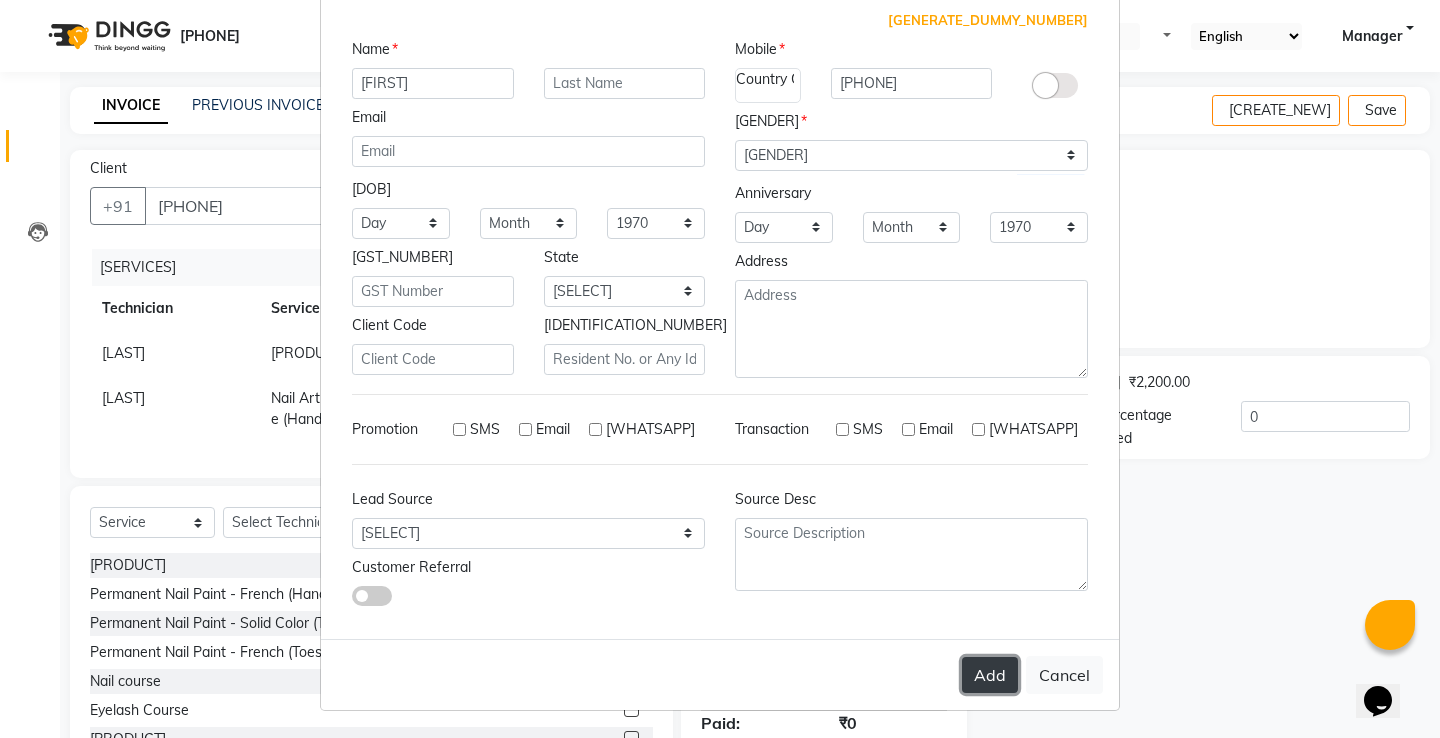 click on "Add" at bounding box center [990, 675] 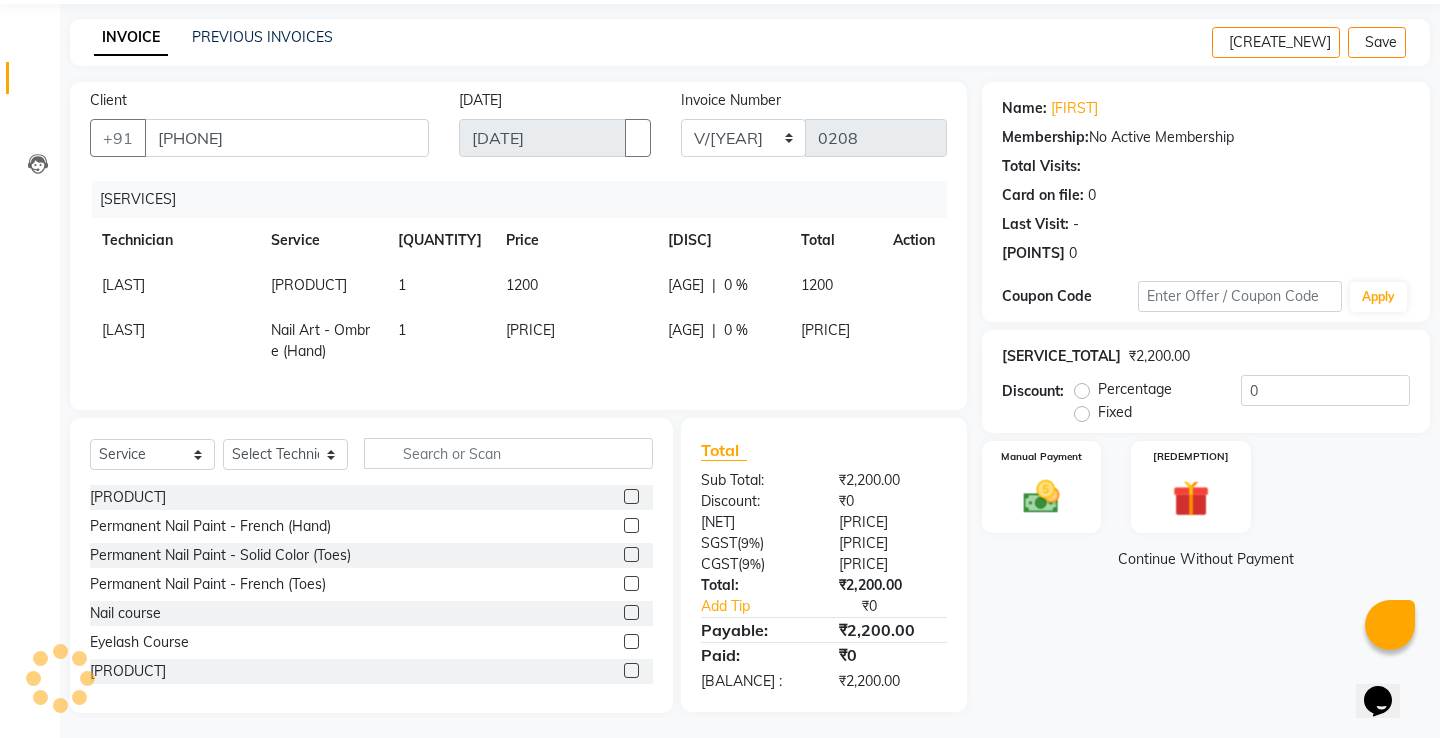 scroll, scrollTop: 93, scrollLeft: 0, axis: vertical 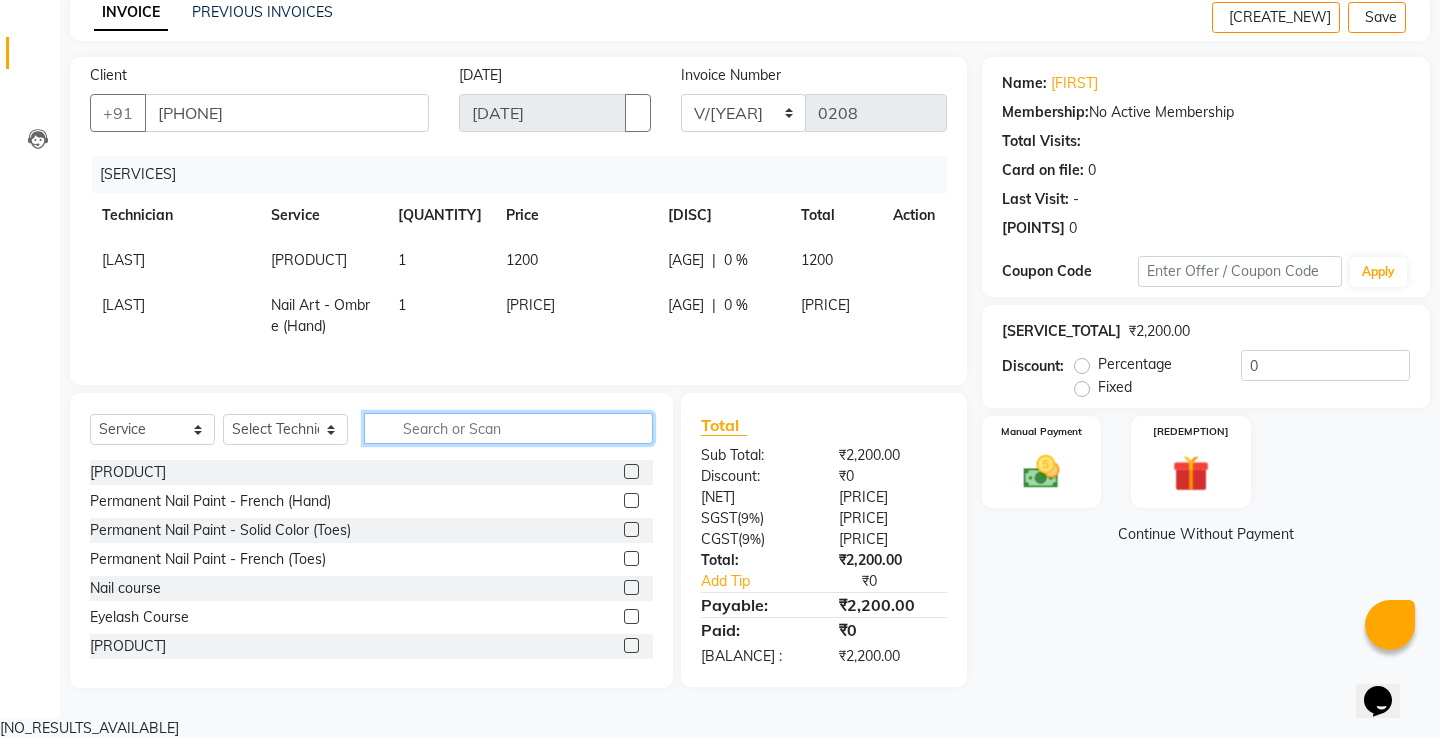 click at bounding box center (508, 428) 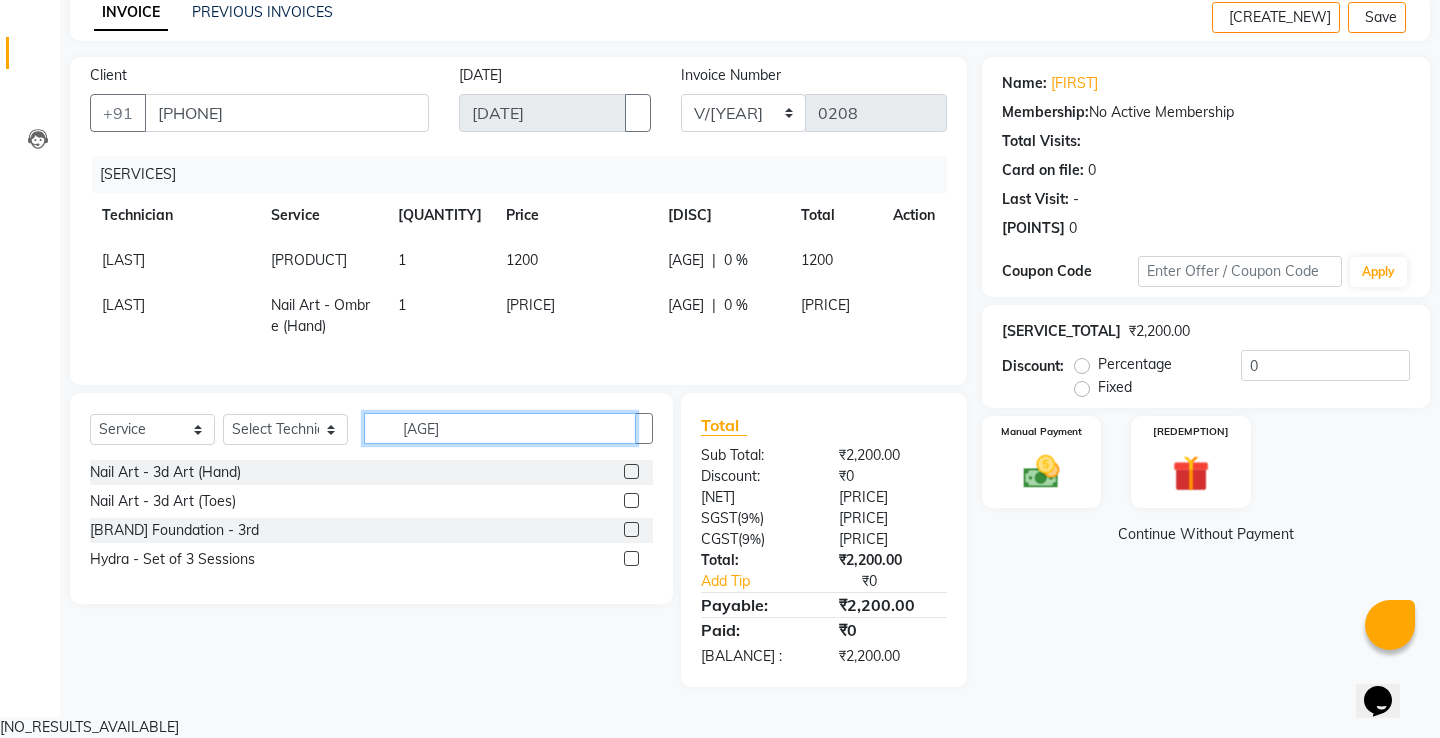 scroll, scrollTop: 92, scrollLeft: 0, axis: vertical 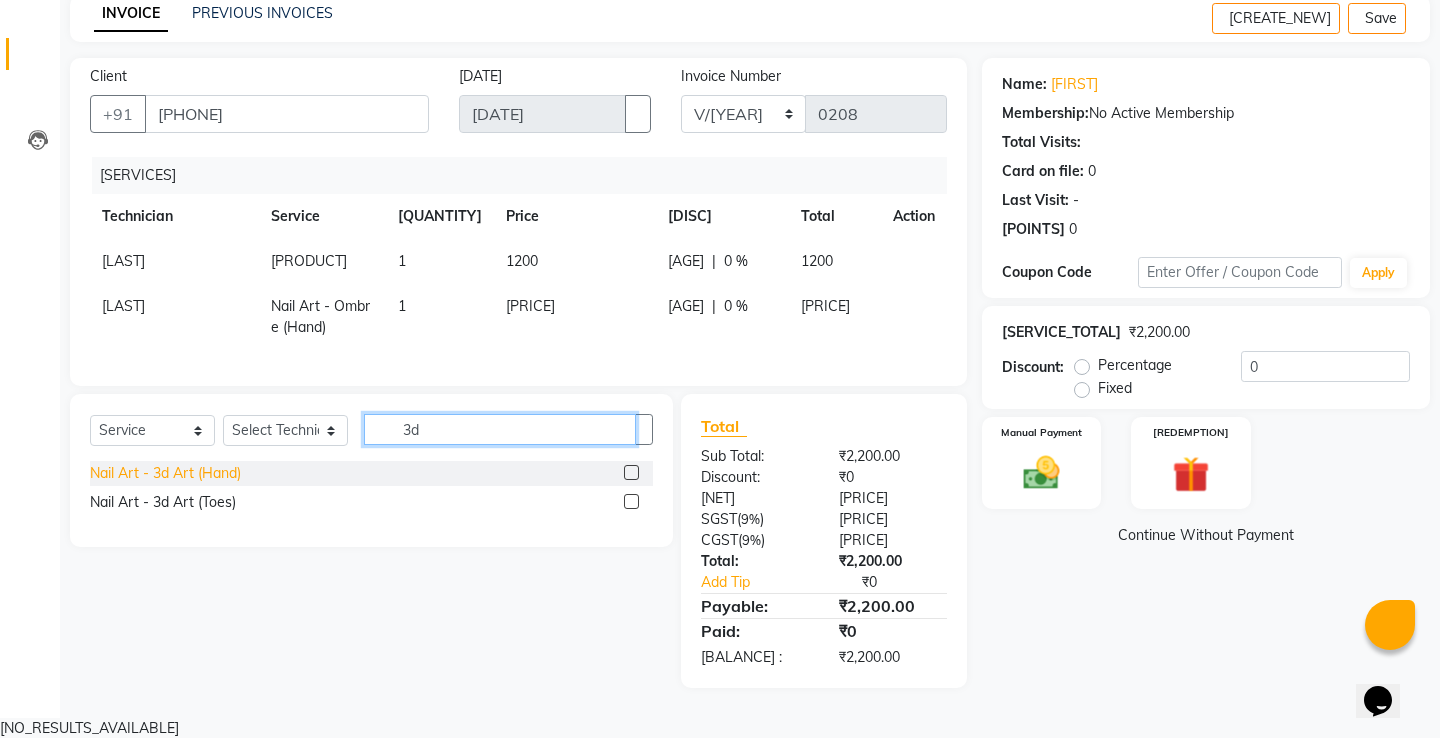 type on "3d" 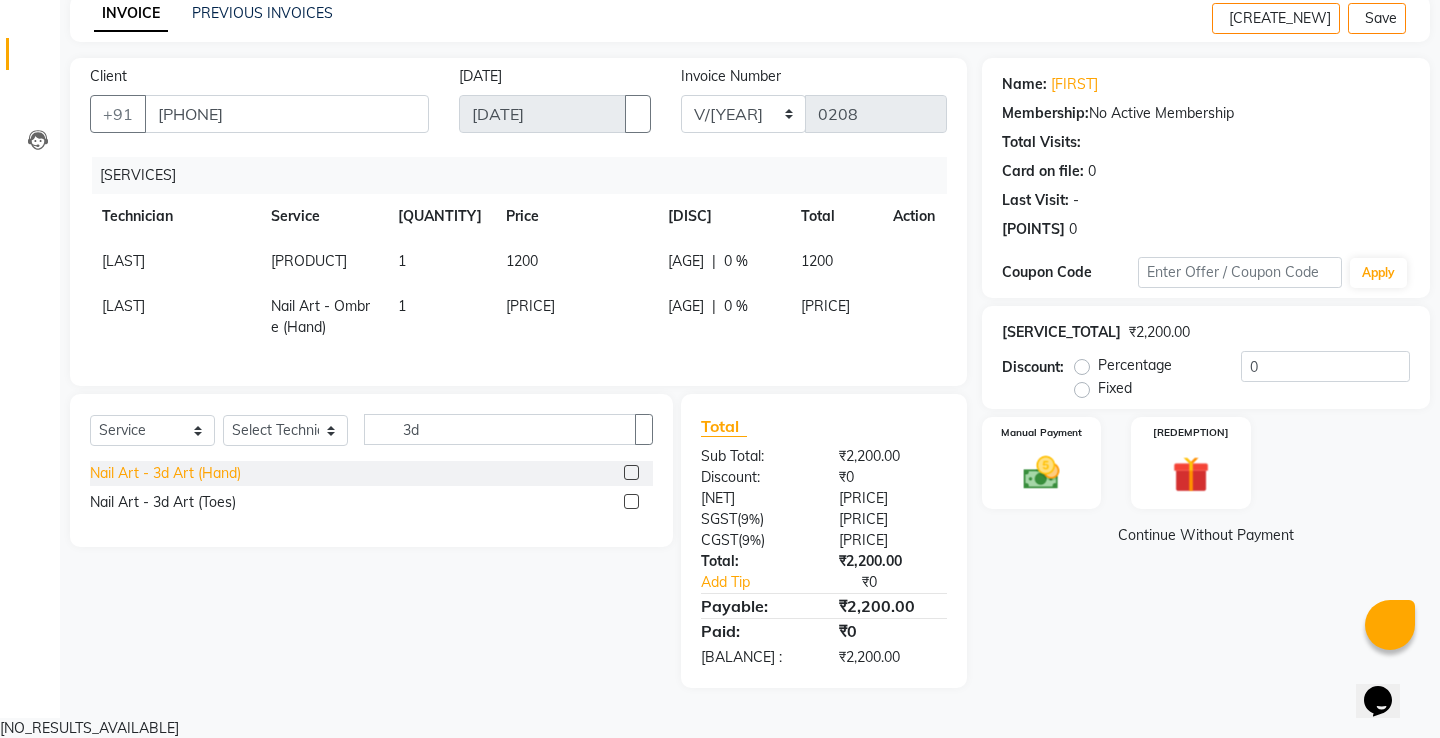 click on "Nail Art - 3d Art (Hand)" at bounding box center (165, 473) 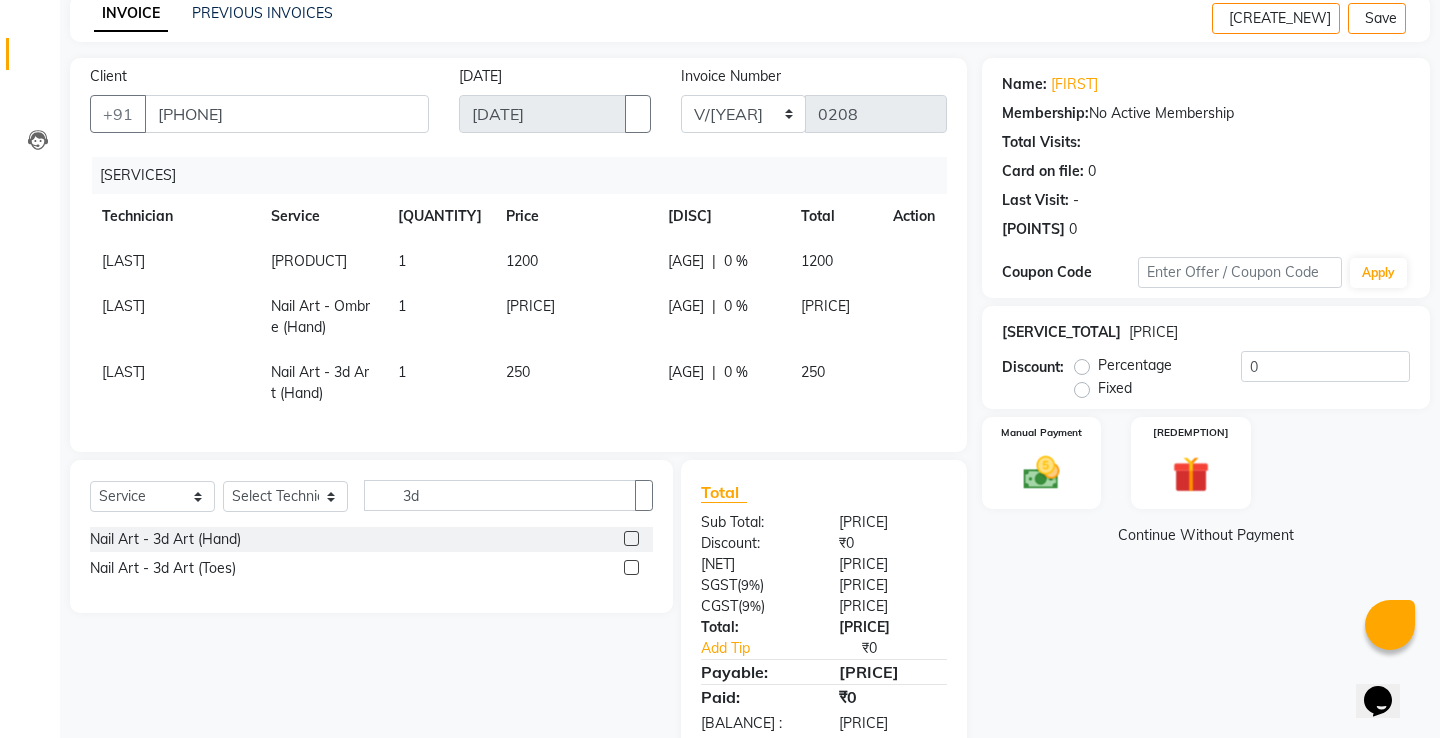 click on "250" at bounding box center [123, 372] 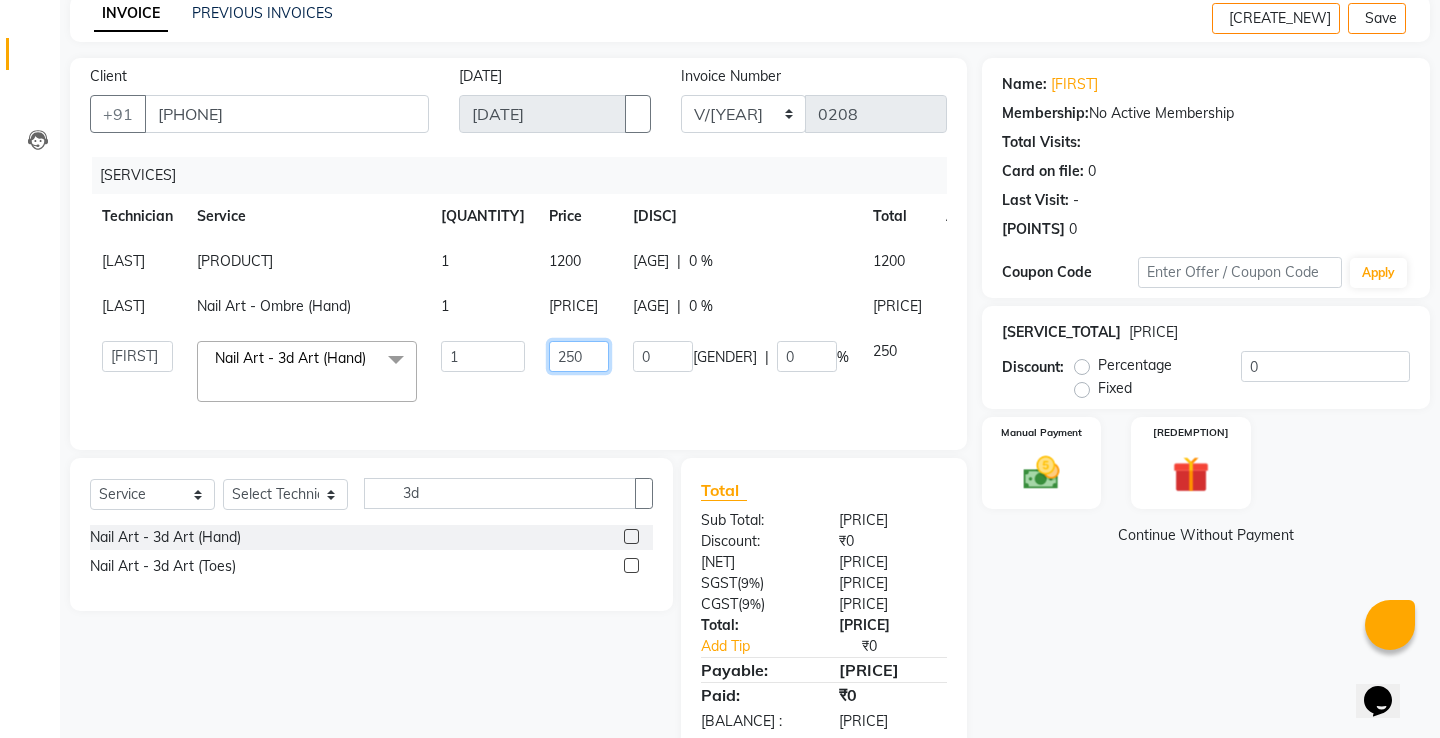 click on "250" at bounding box center (483, 356) 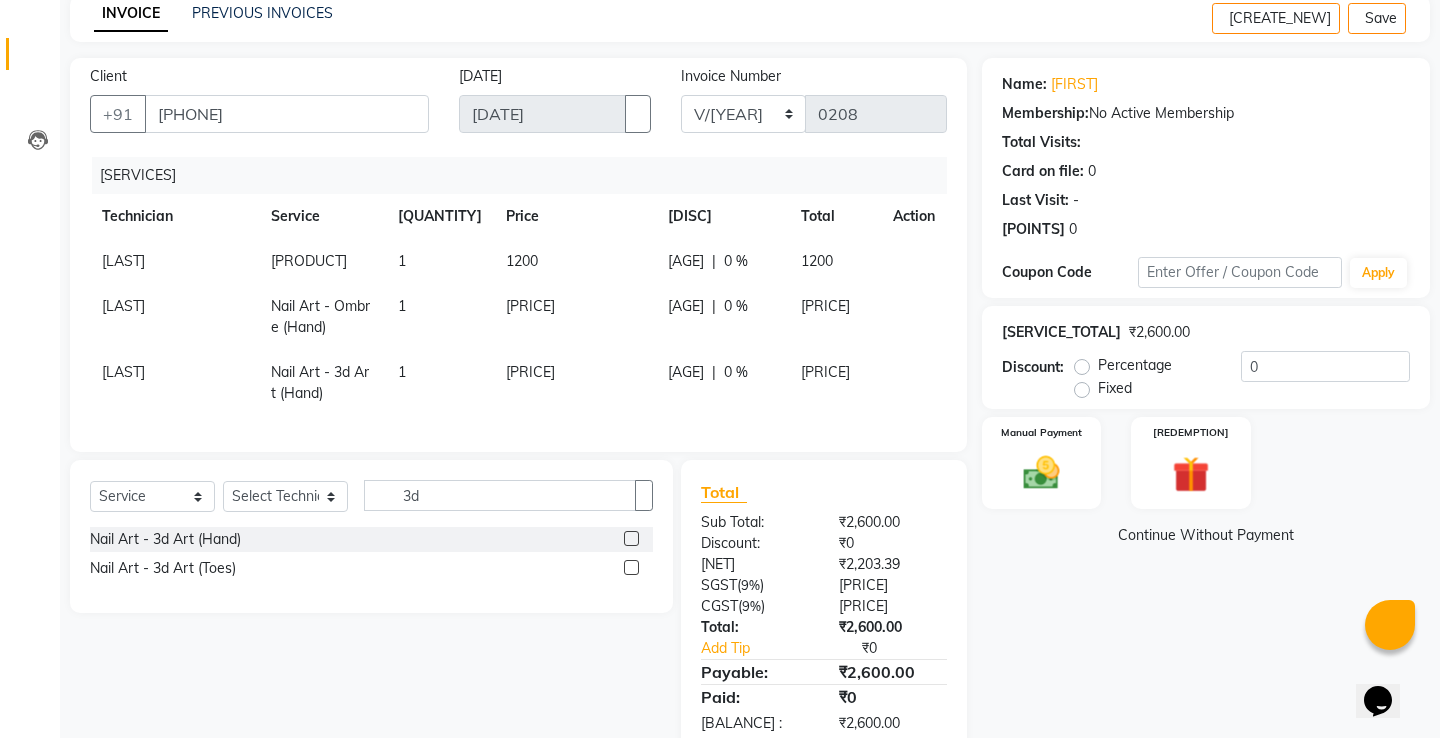 click on "1" at bounding box center [440, 383] 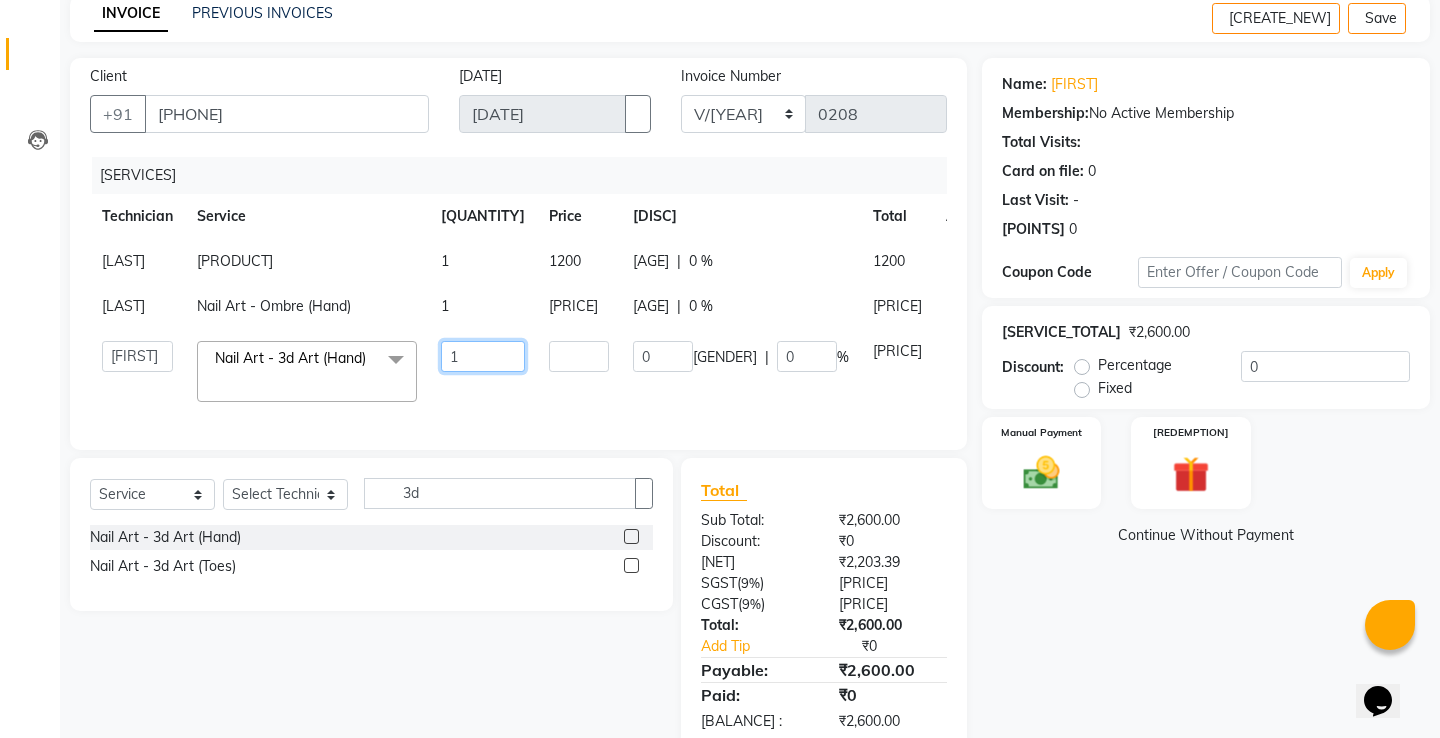 click on "1" at bounding box center [483, 356] 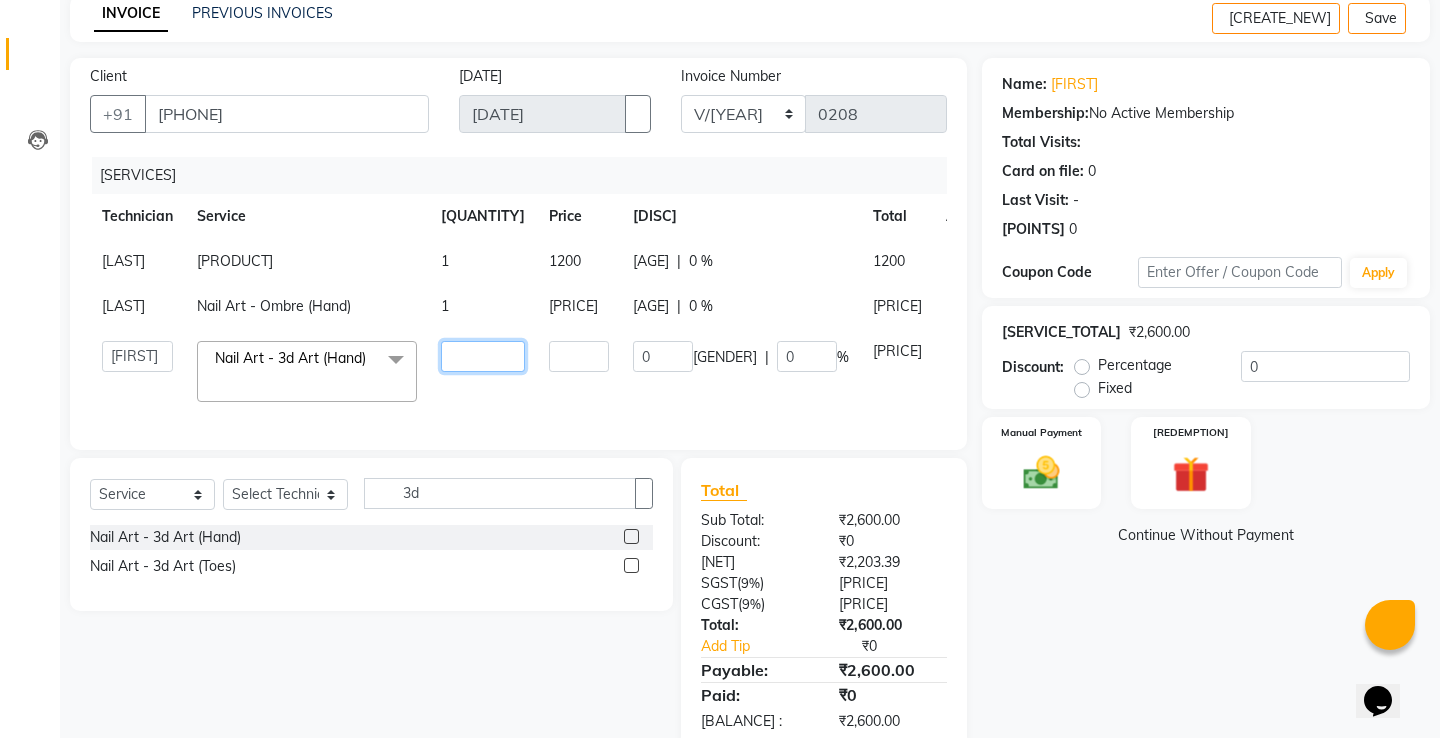 type on "2" 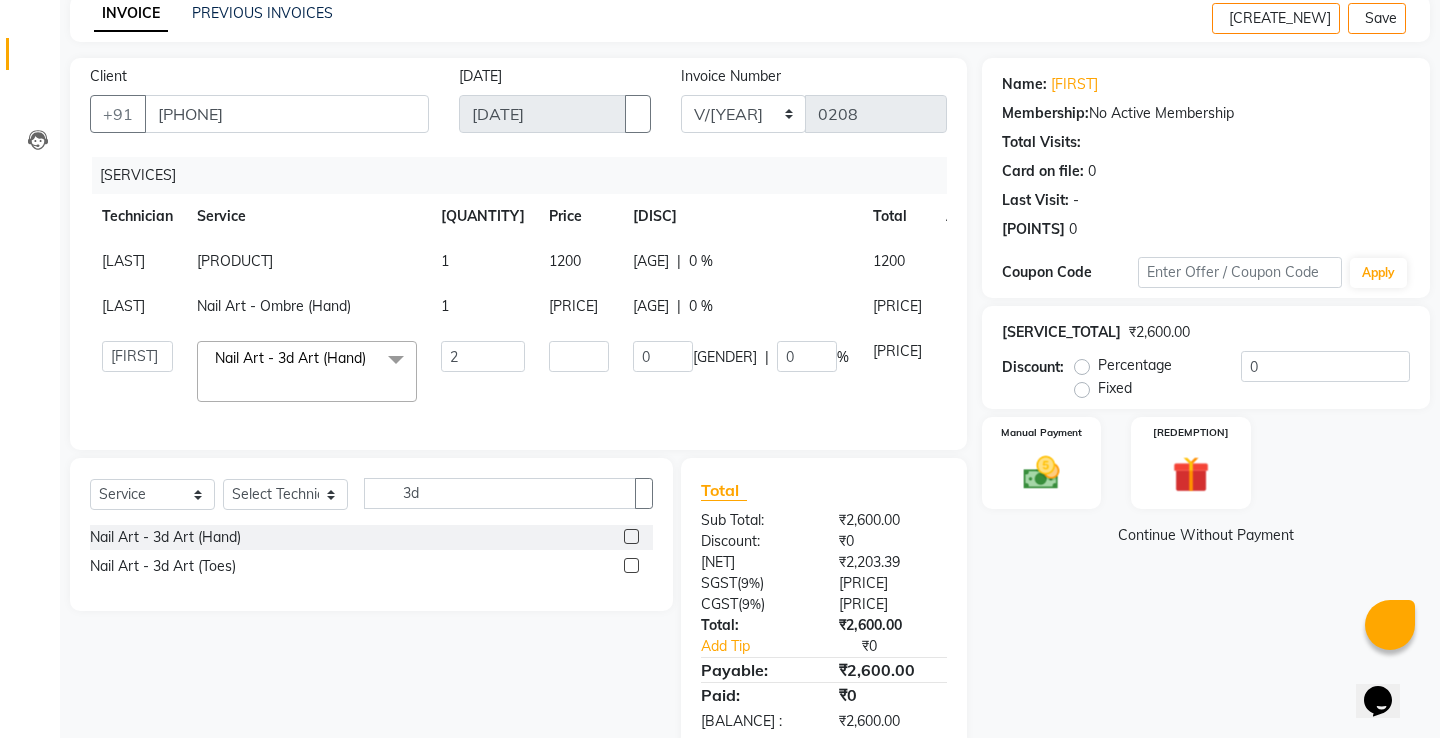 click on "Total Sub Total: ₹2,600.00 Discount: ₹0 Net: ₹2,203.39 SGST  ( 9% ) ₹198.31 CGST  ( 9% ) ₹198.31 Total: ₹2,600.00 Add Tip ₹0 Payable: ₹2,600.00 Paid: ₹0 Balance   : ₹2,600.00" at bounding box center [824, 605] 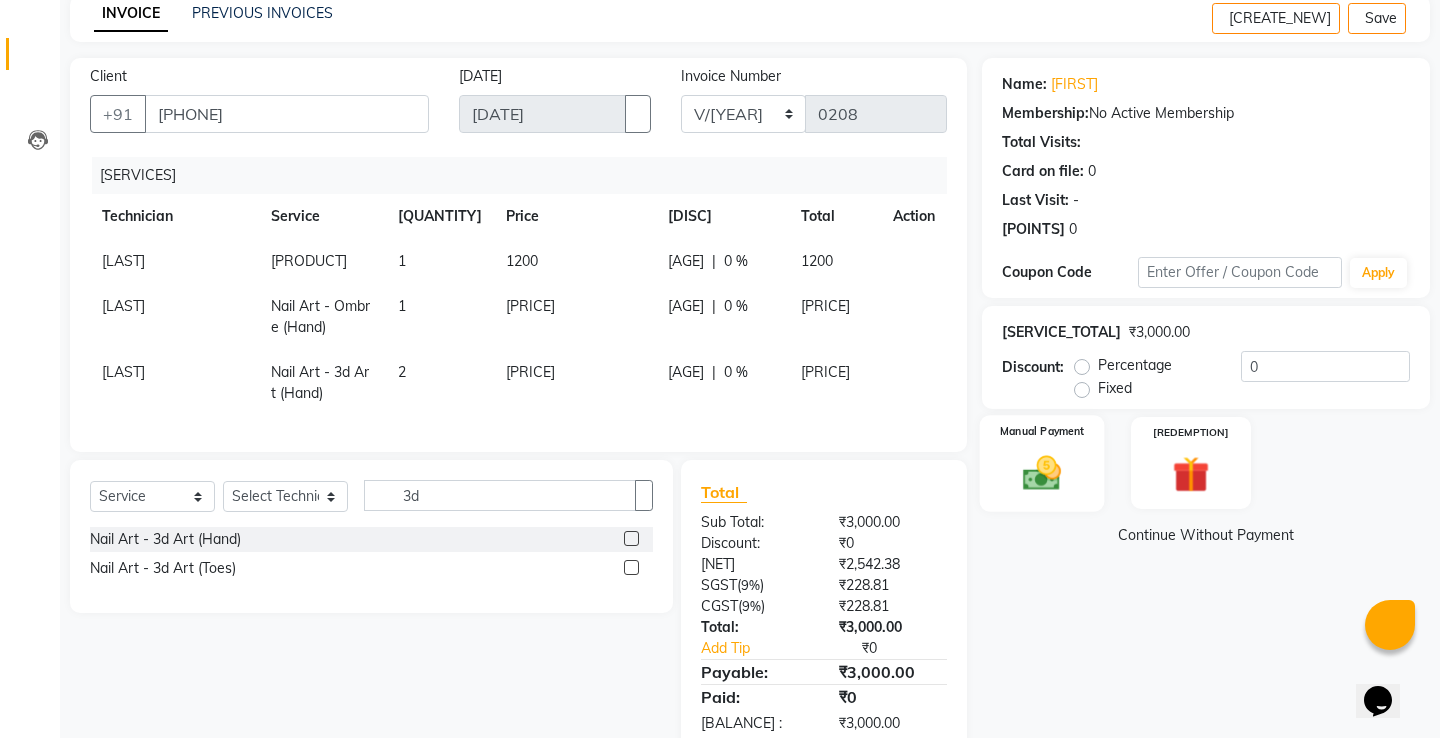 click on "Manual Payment" at bounding box center (1041, 463) 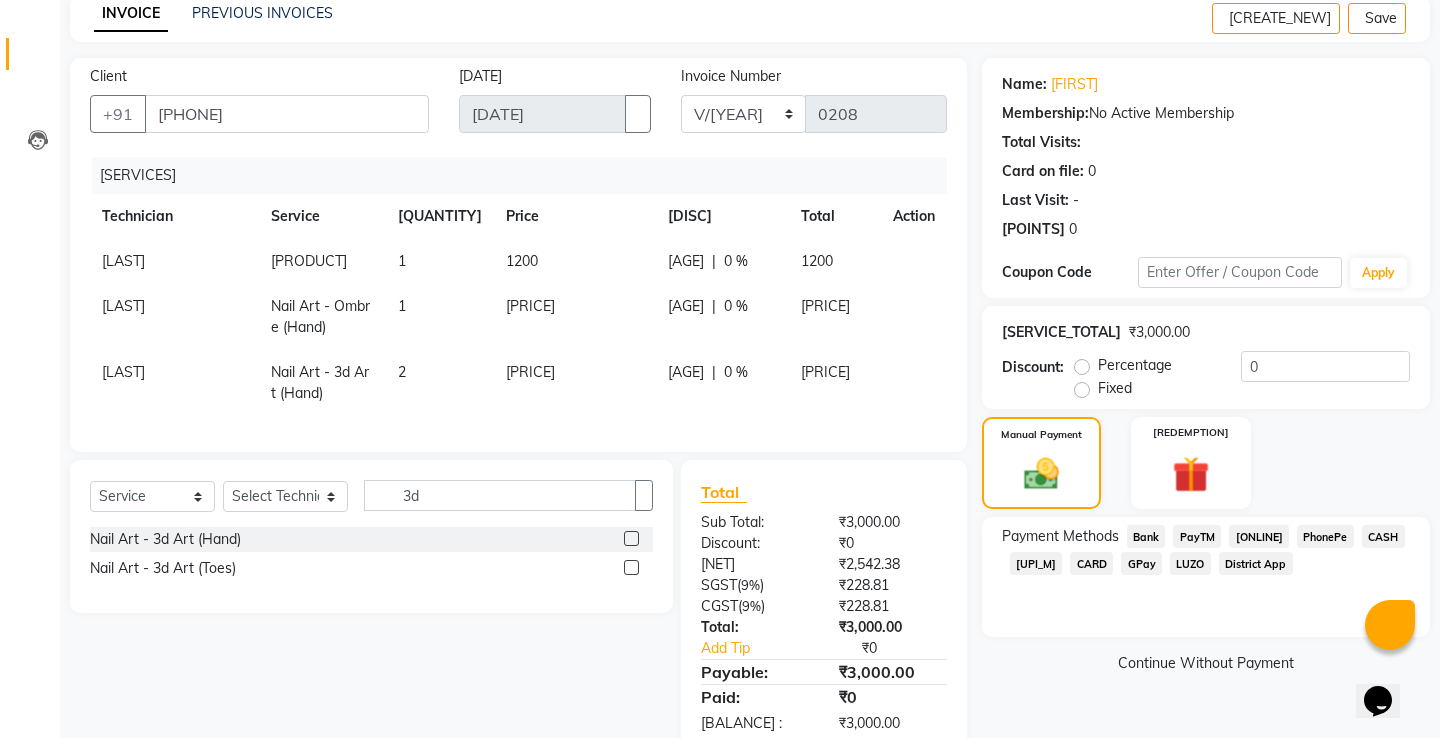 click on "GPay" at bounding box center [1146, 536] 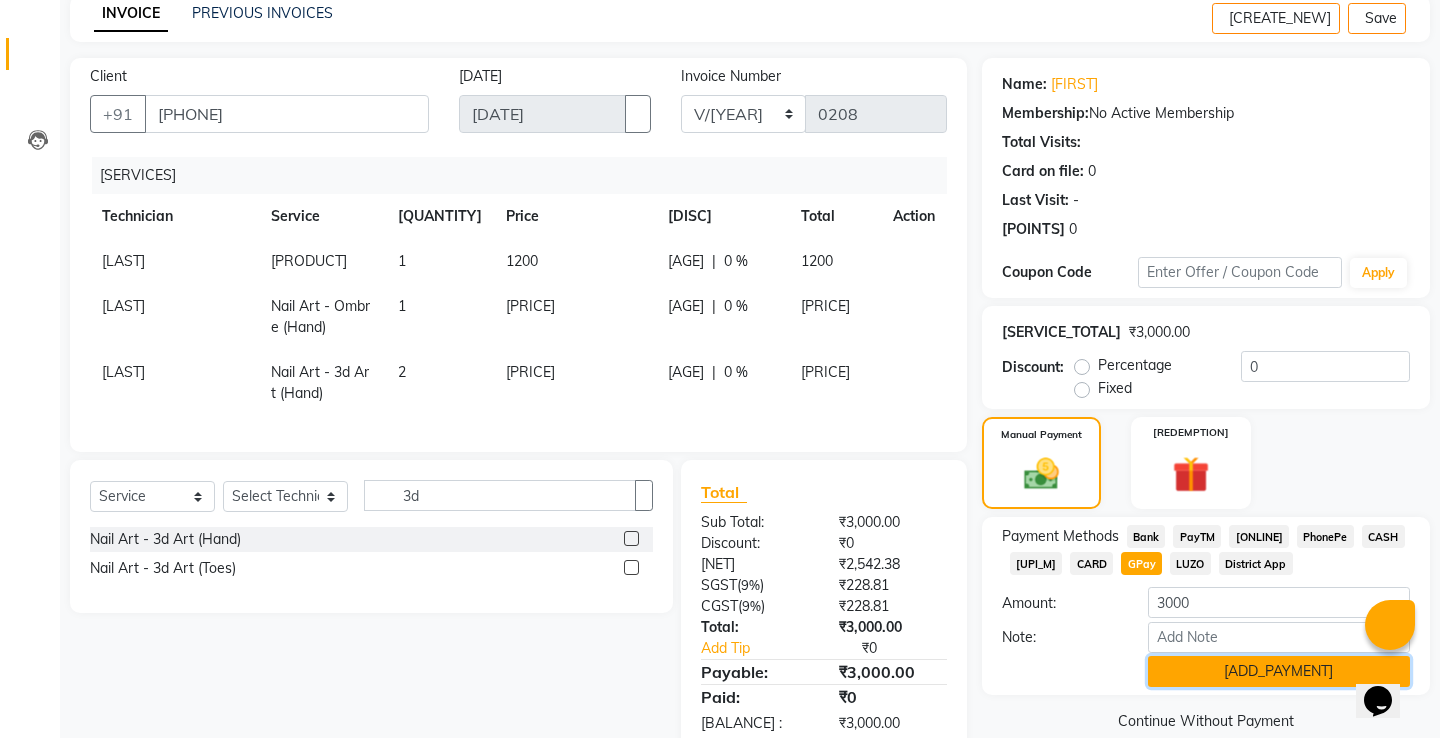 click on "[ADD_PAYMENT]" at bounding box center [1279, 671] 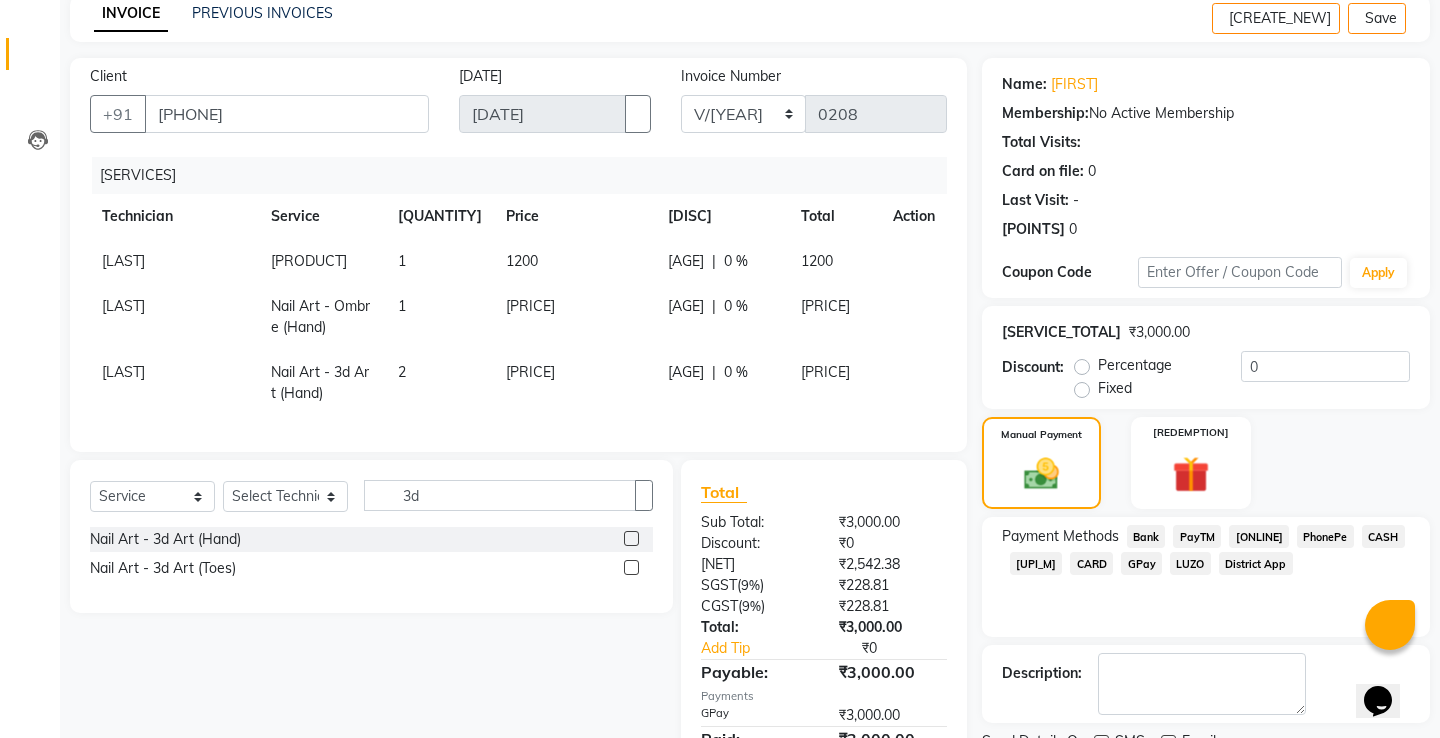 scroll, scrollTop: 200, scrollLeft: 0, axis: vertical 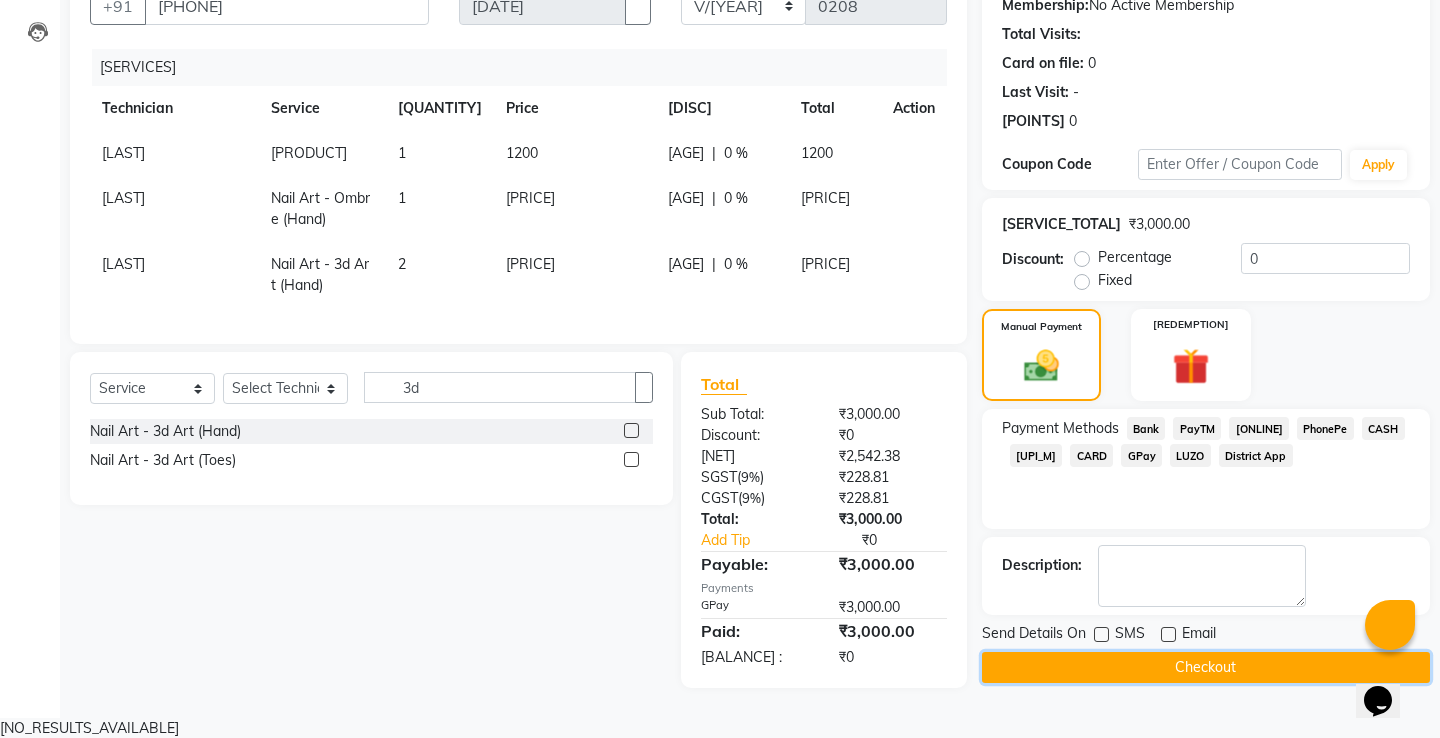 click on "Checkout" at bounding box center (1206, 667) 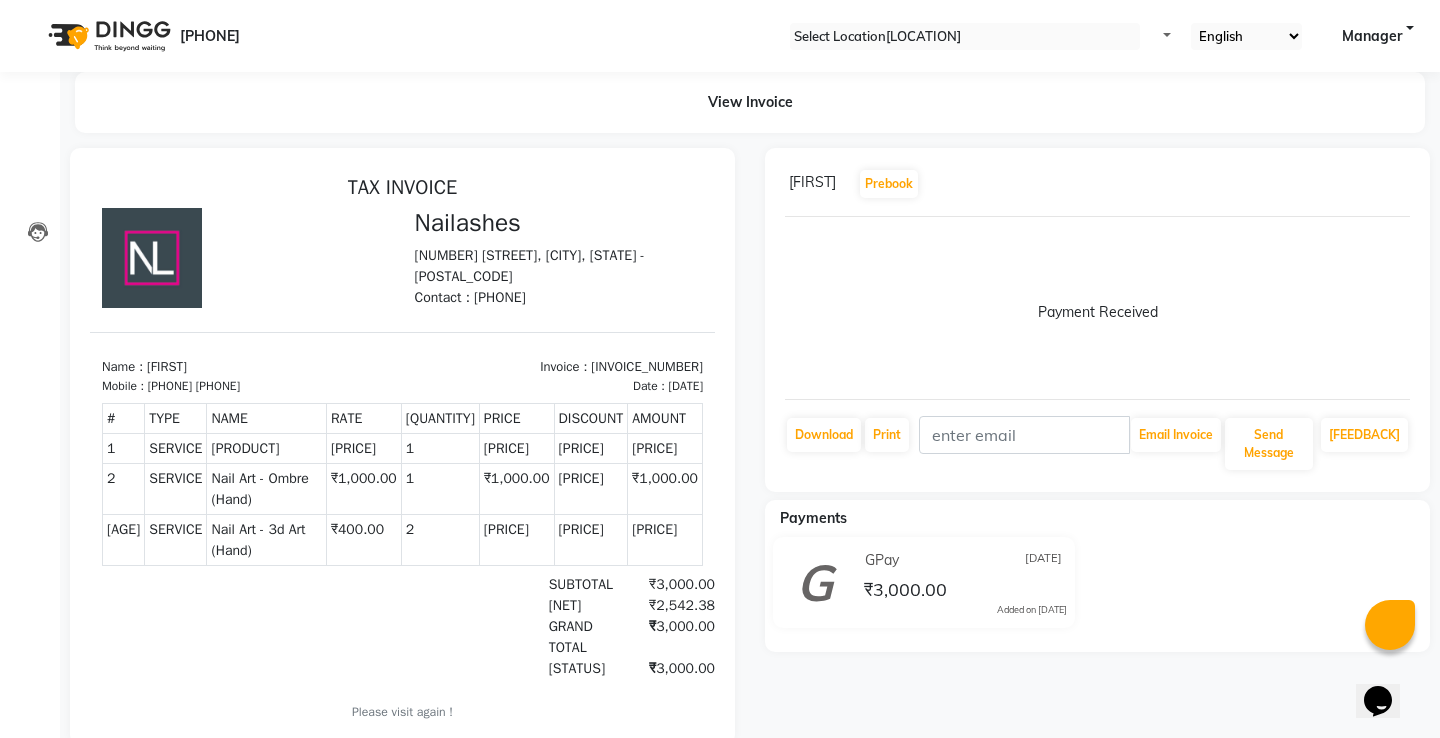 scroll, scrollTop: 0, scrollLeft: 0, axis: both 